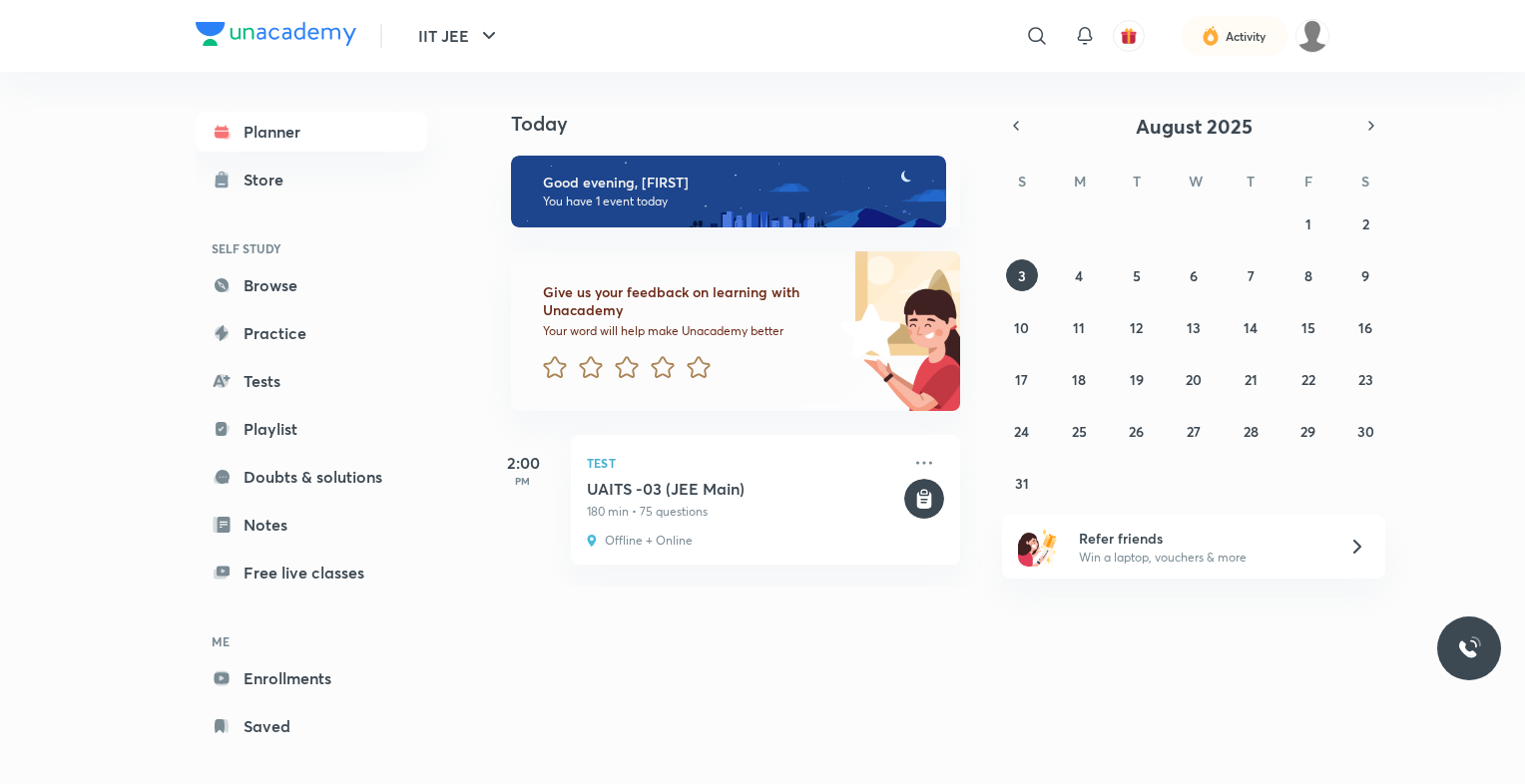 scroll, scrollTop: 0, scrollLeft: 0, axis: both 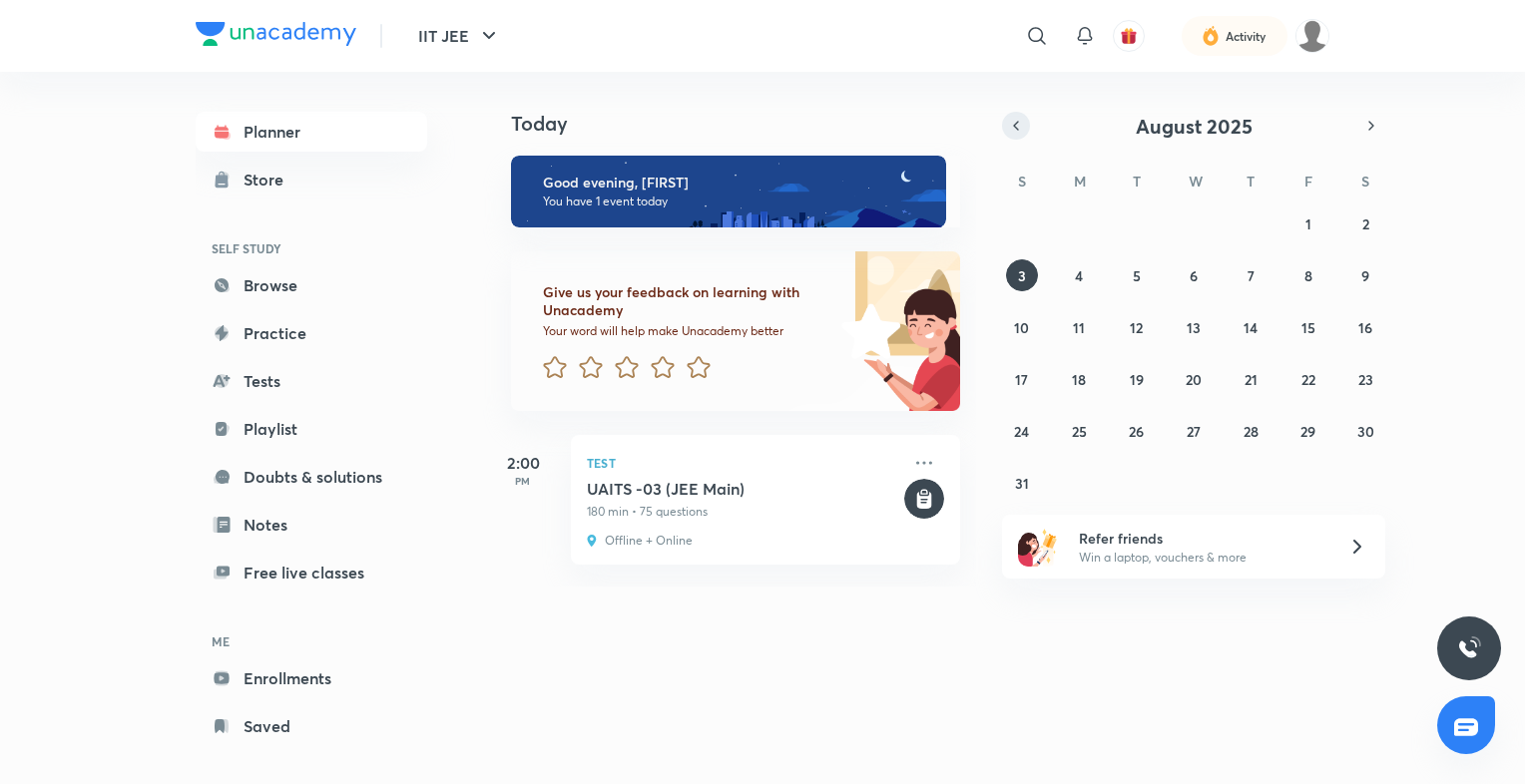 click 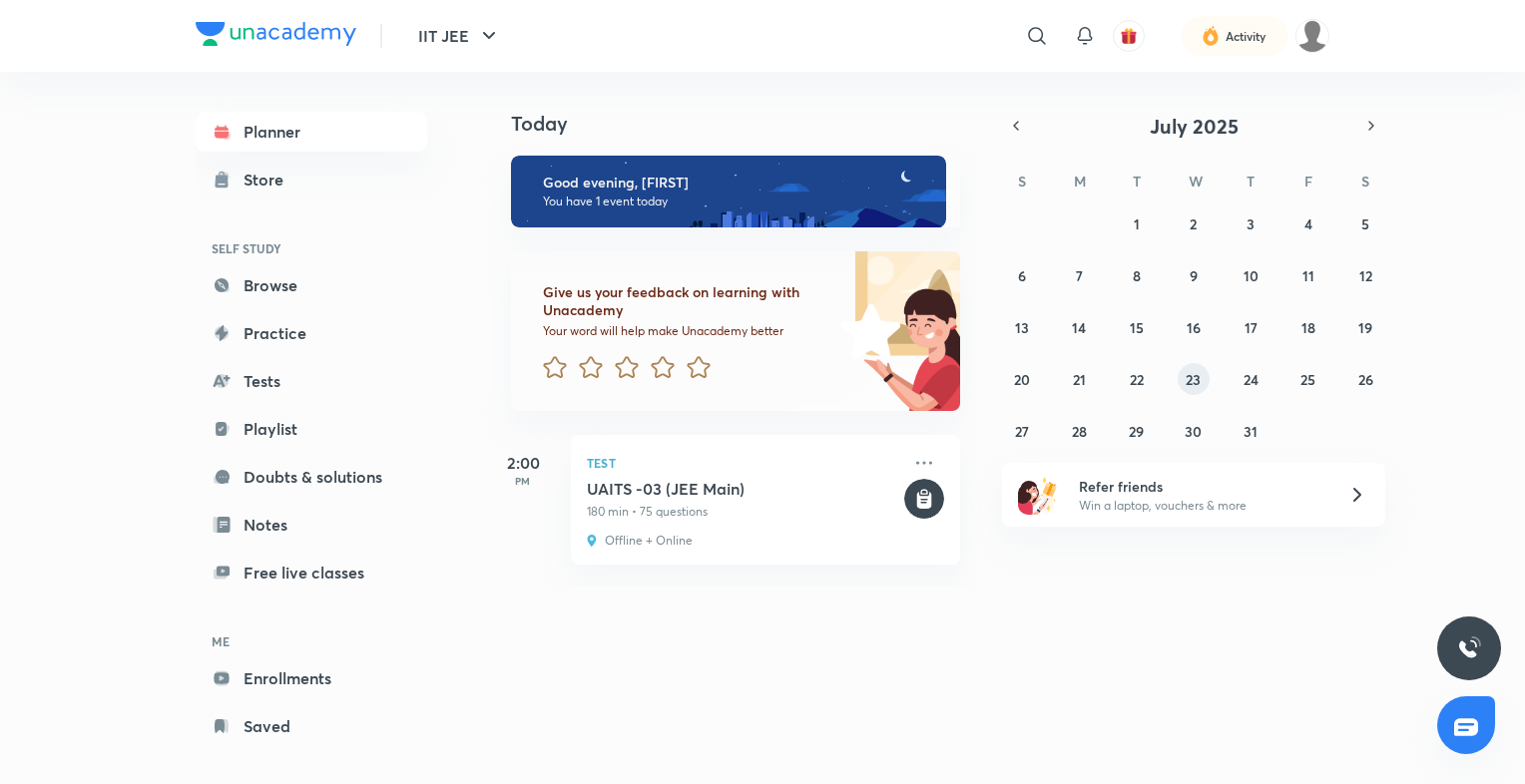 click on "23" at bounding box center [1194, 379] 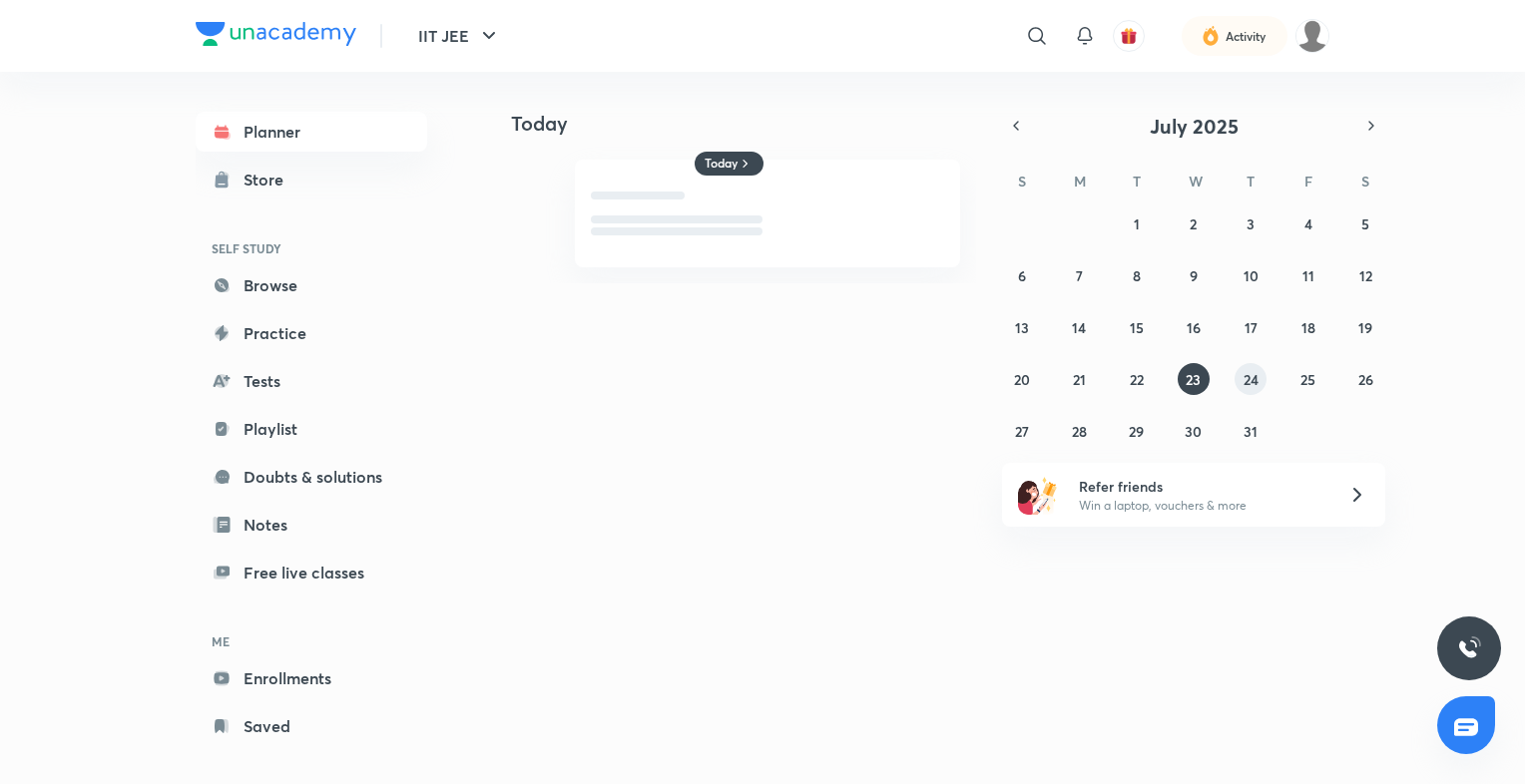 click on "24" at bounding box center [1251, 379] 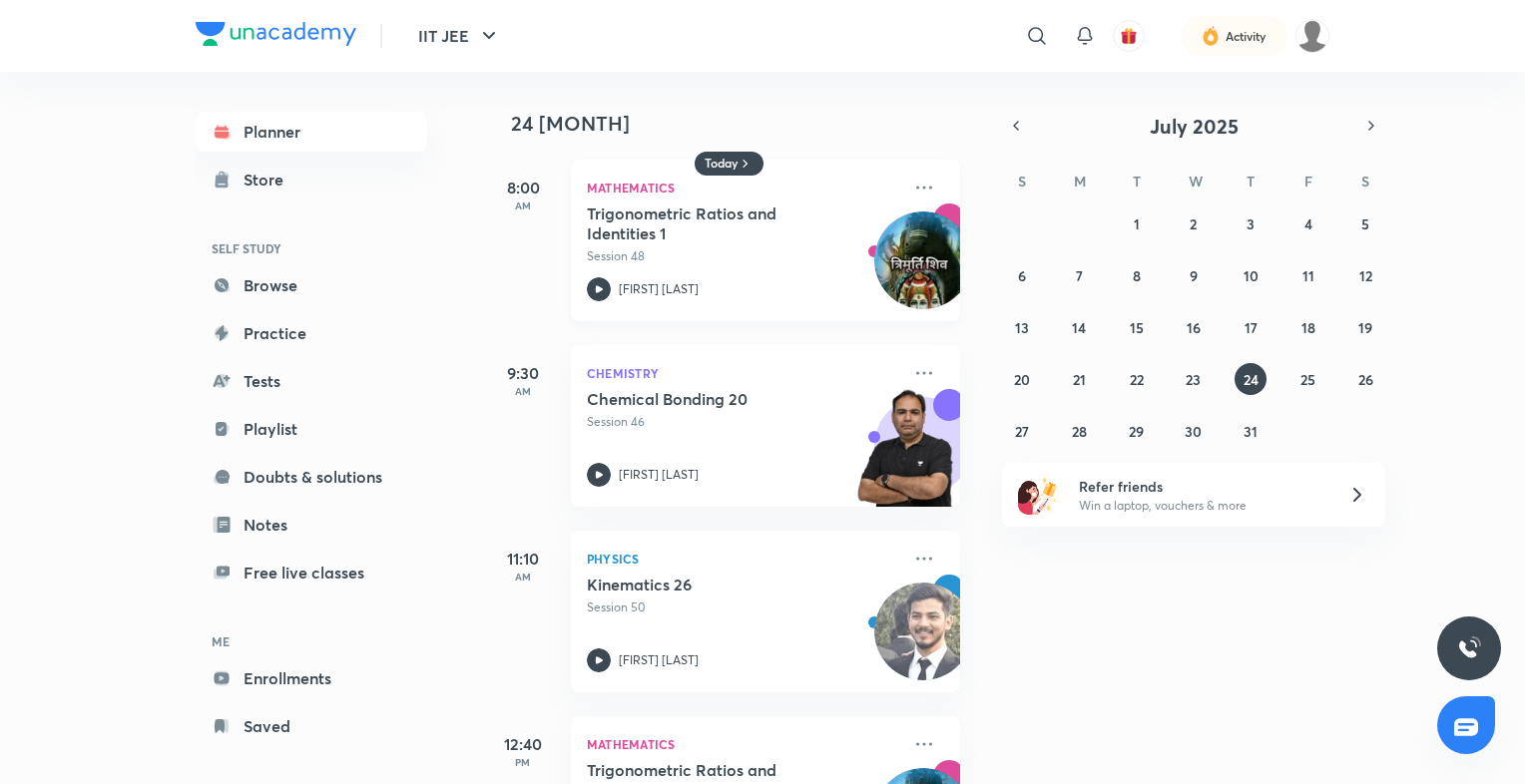 type 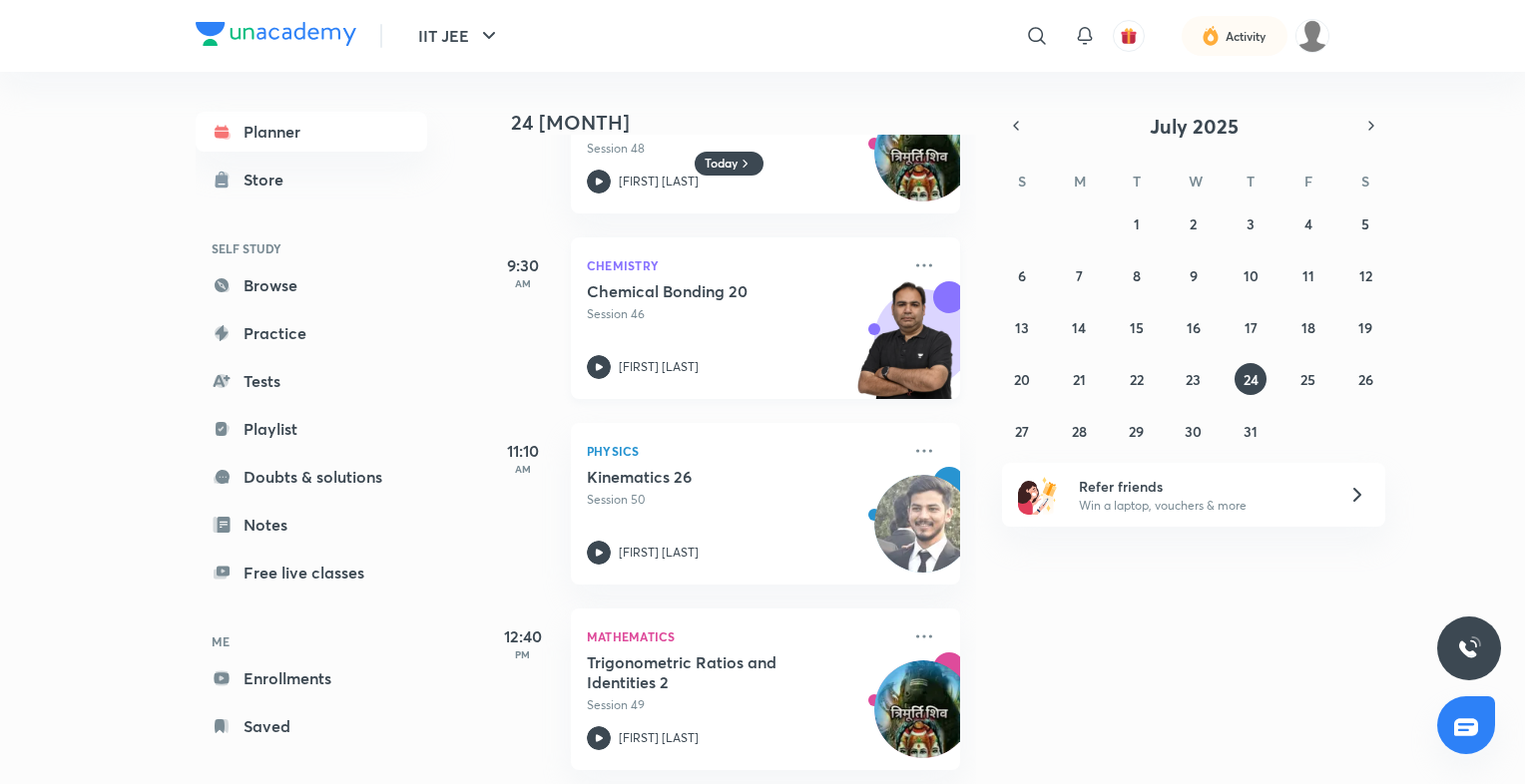 scroll, scrollTop: 104, scrollLeft: 0, axis: vertical 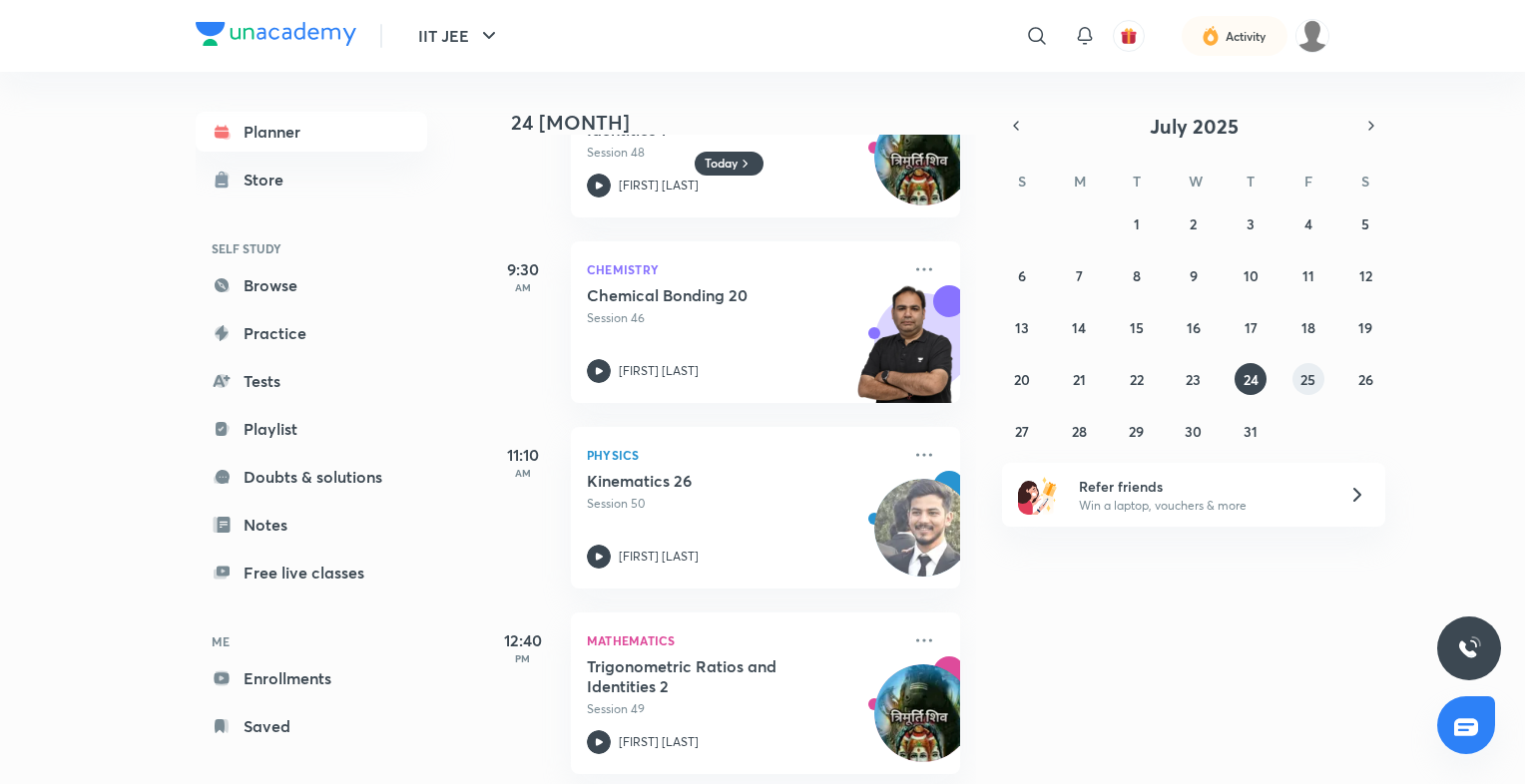 click on "25" at bounding box center [1307, 379] 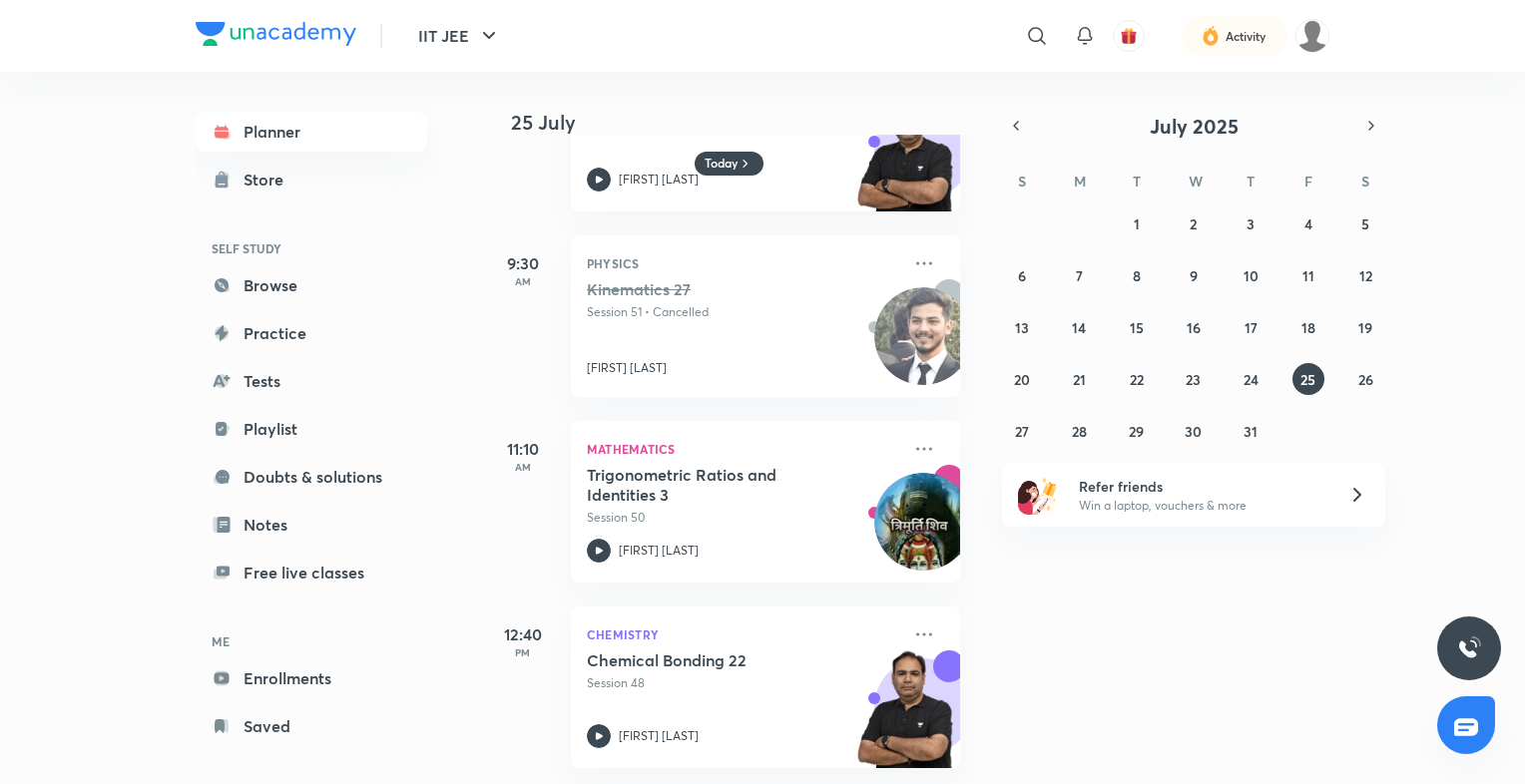 scroll, scrollTop: 0, scrollLeft: 0, axis: both 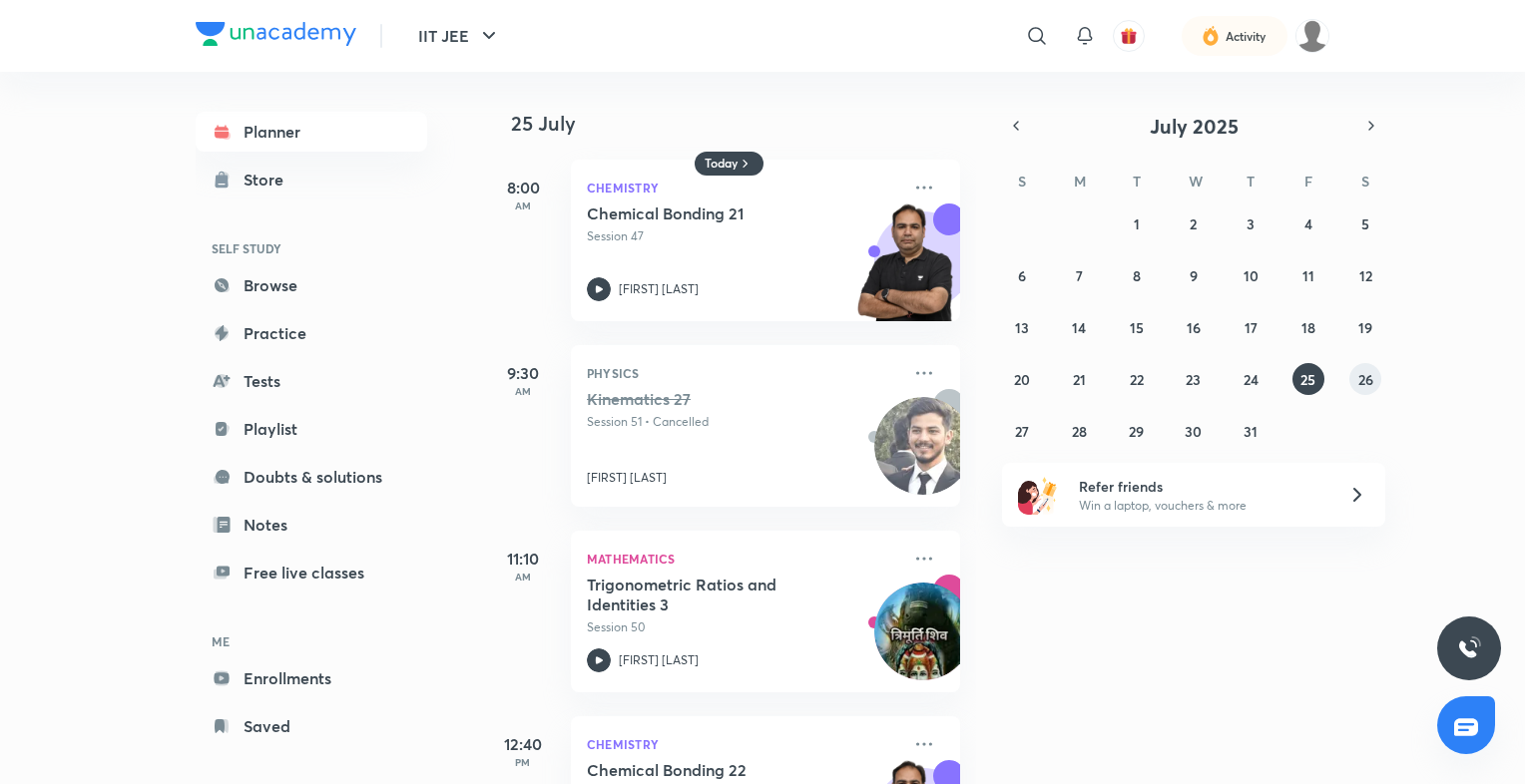 click on "29 30 1 2 3 4 5 6 7 8 9 10 11 12 13 14 15 16 17 18 19 20 21 22 23 24 25 26 27 28 29 30 31 1 2" at bounding box center [1194, 327] 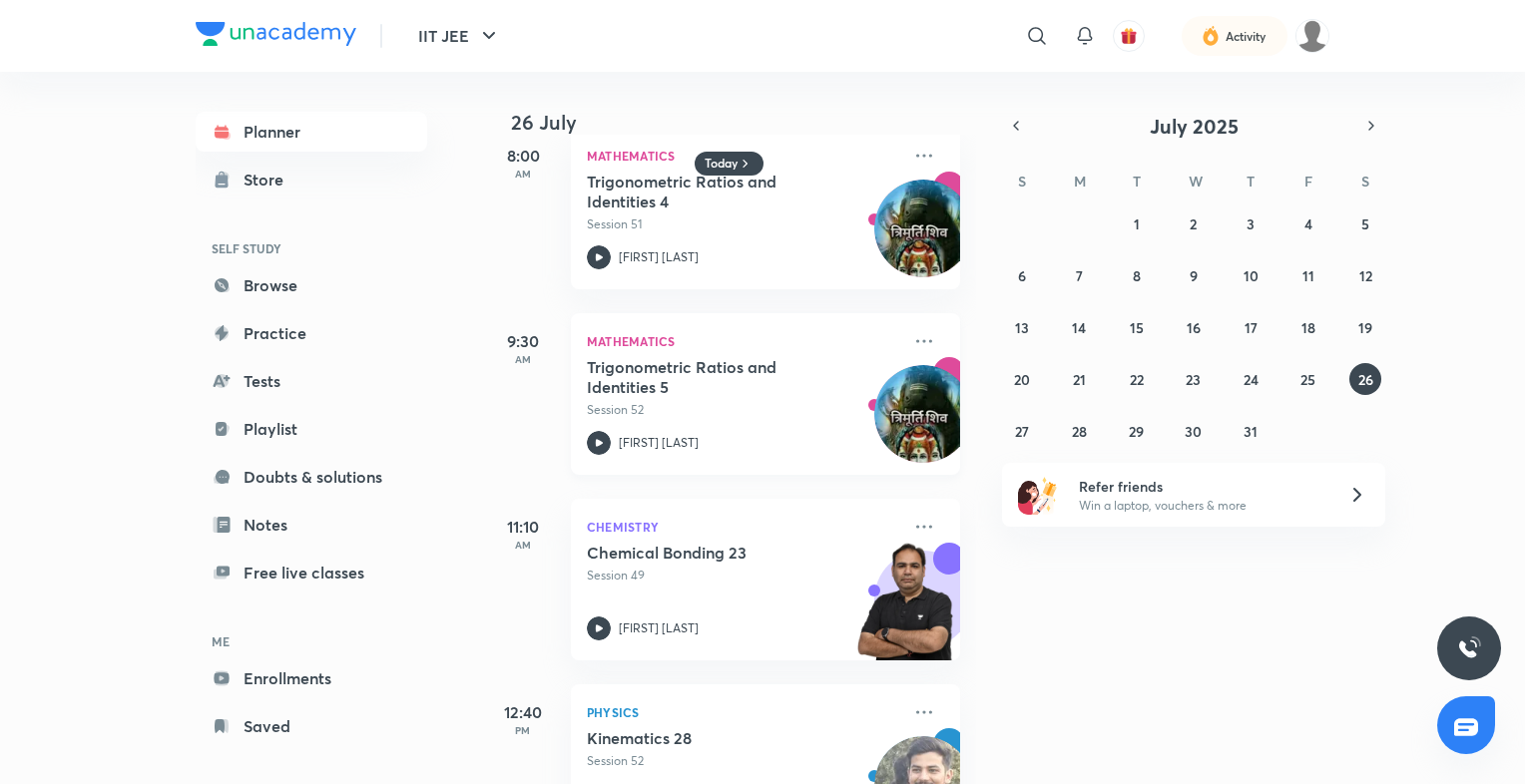 scroll, scrollTop: 26, scrollLeft: 0, axis: vertical 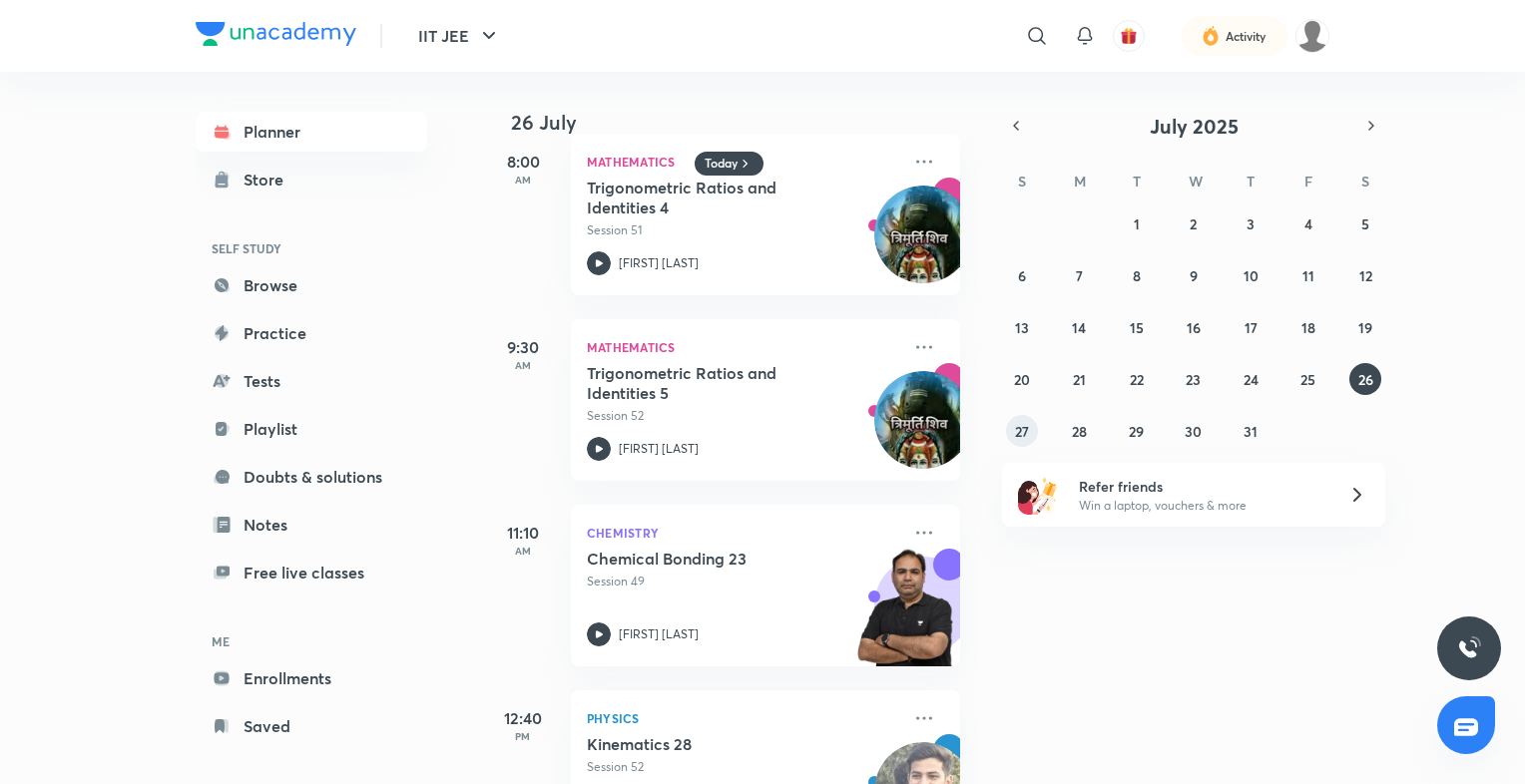 click on "27" at bounding box center [1022, 431] 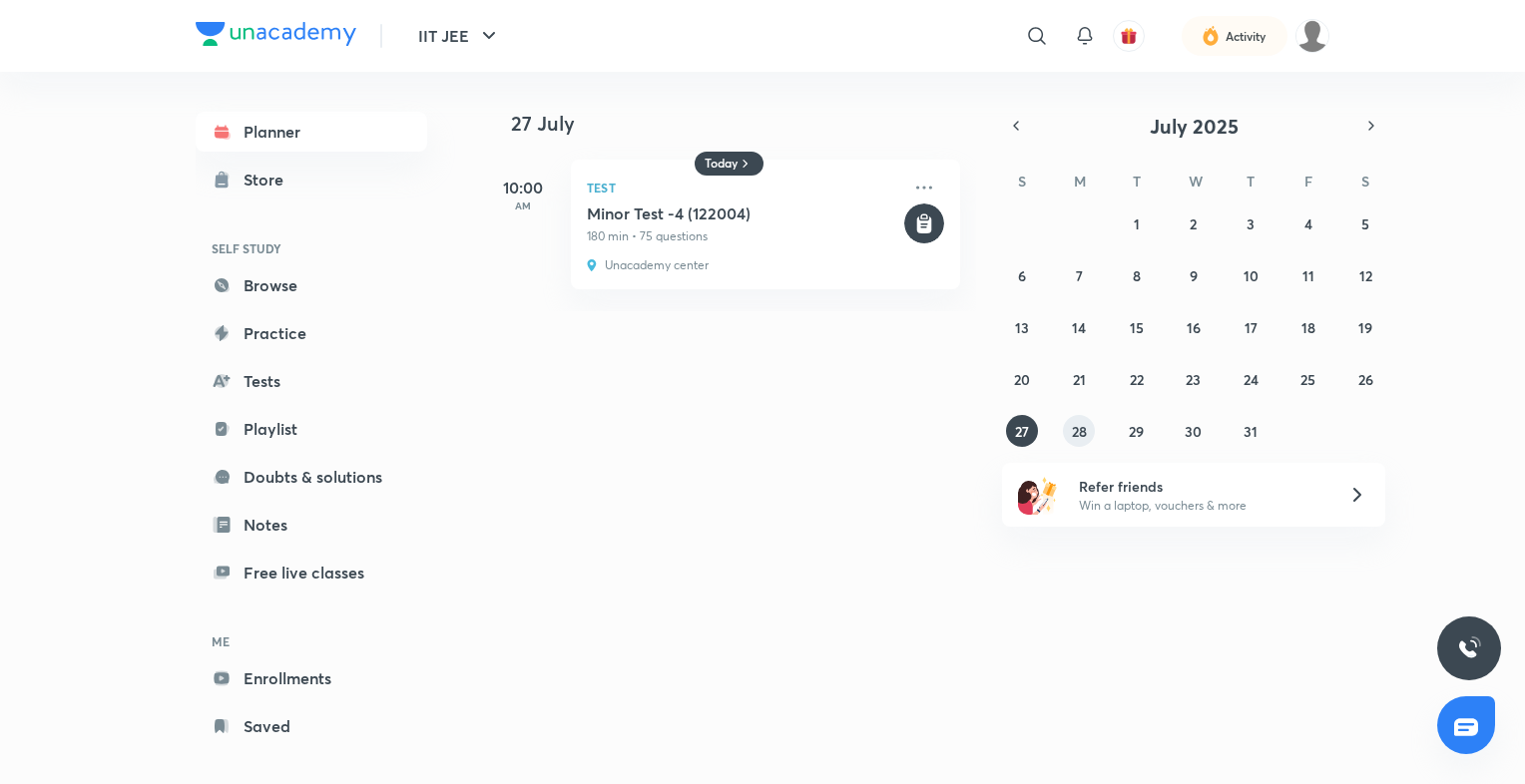 click on "28" at bounding box center [1079, 431] 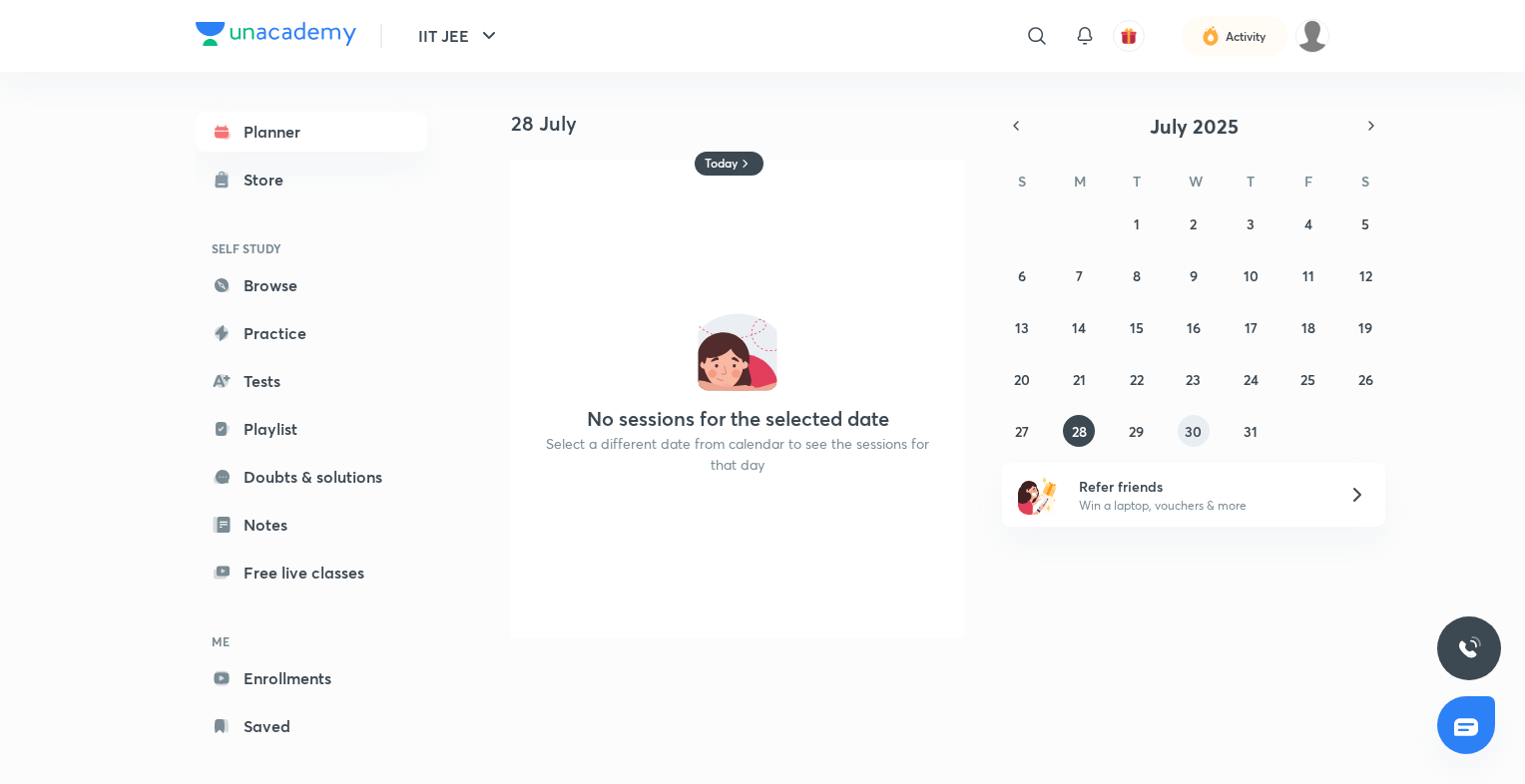 click on "30" at bounding box center [1194, 431] 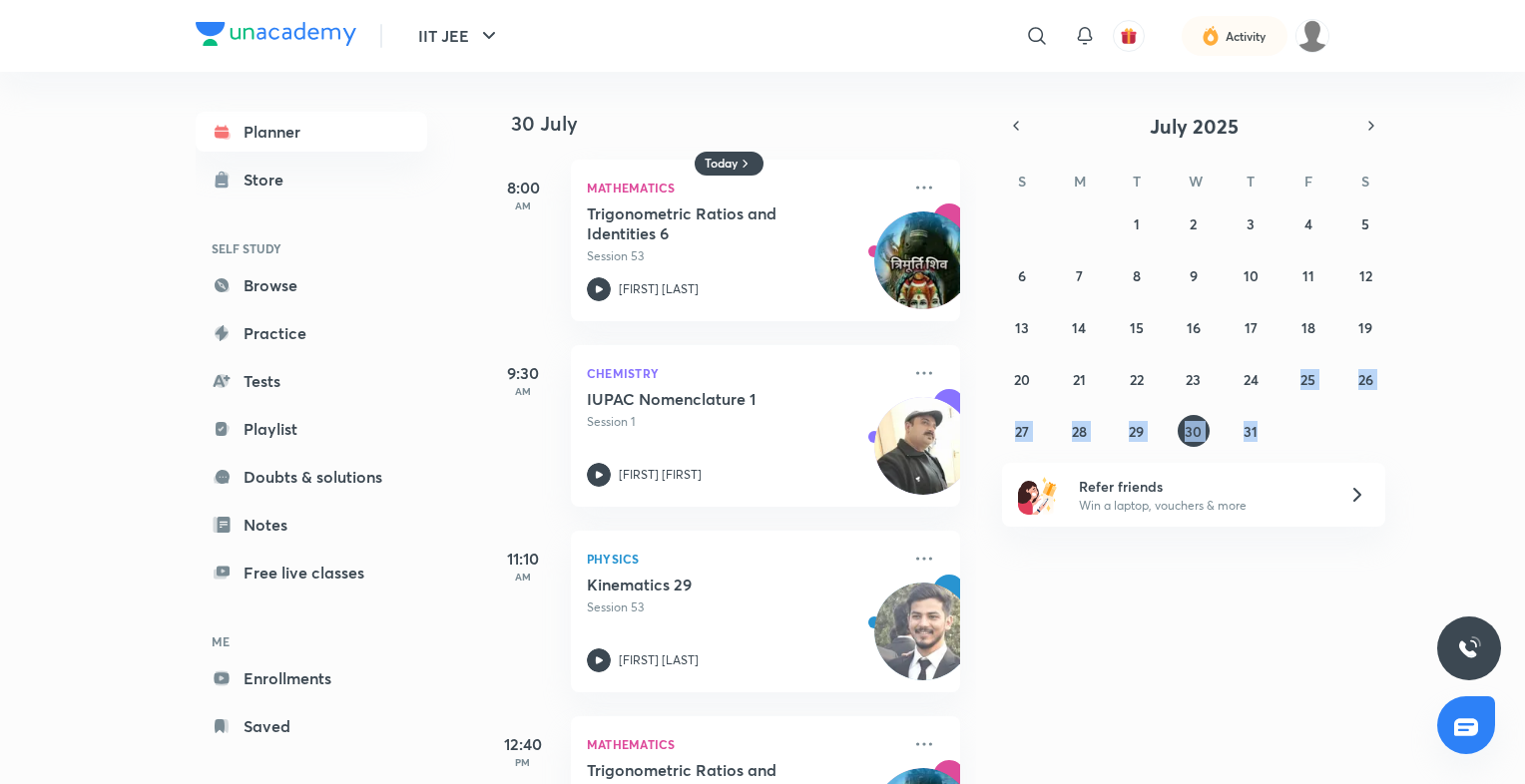 drag, startPoint x: 1268, startPoint y: 401, endPoint x: 1297, endPoint y: 431, distance: 41.725292 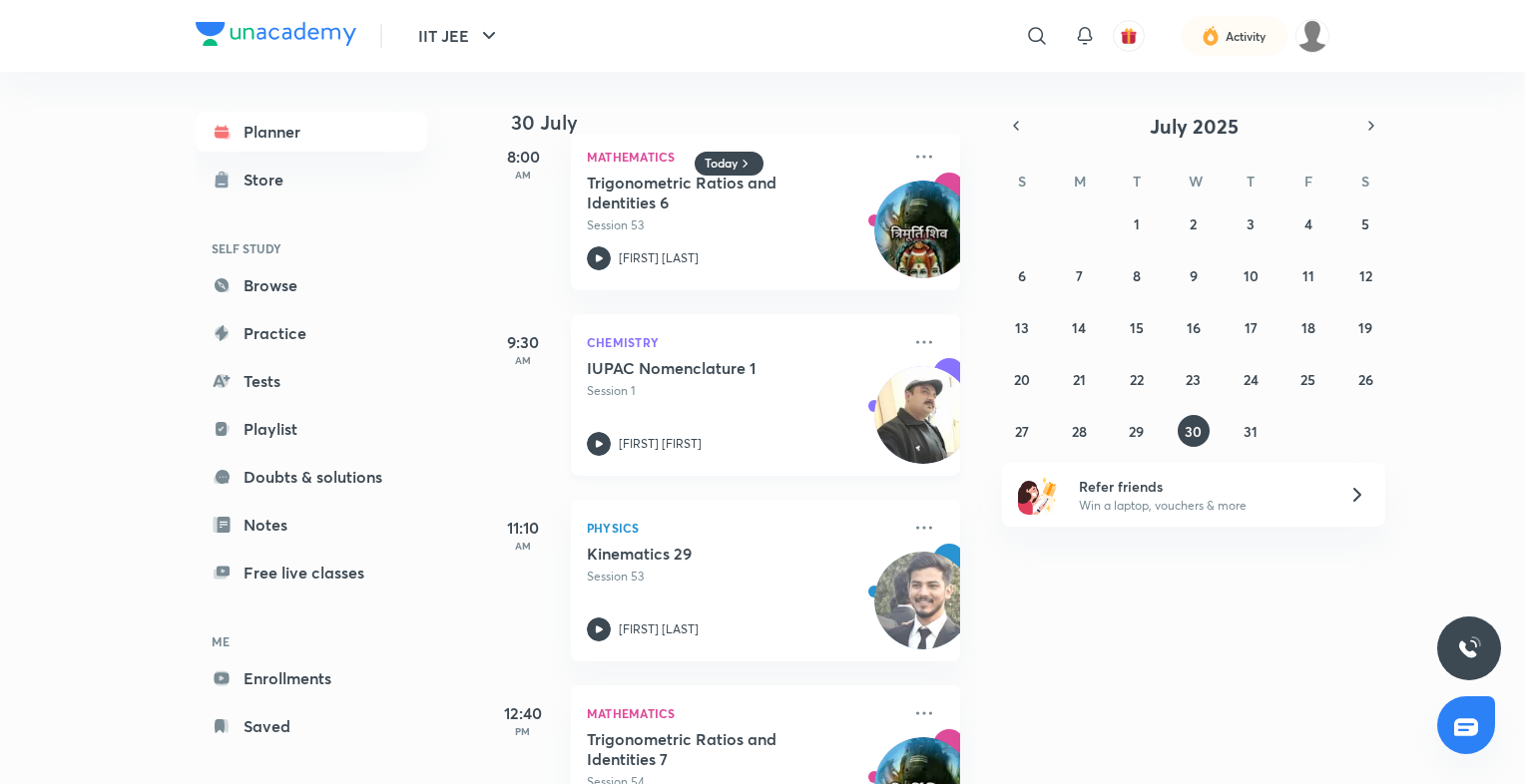 scroll, scrollTop: 0, scrollLeft: 0, axis: both 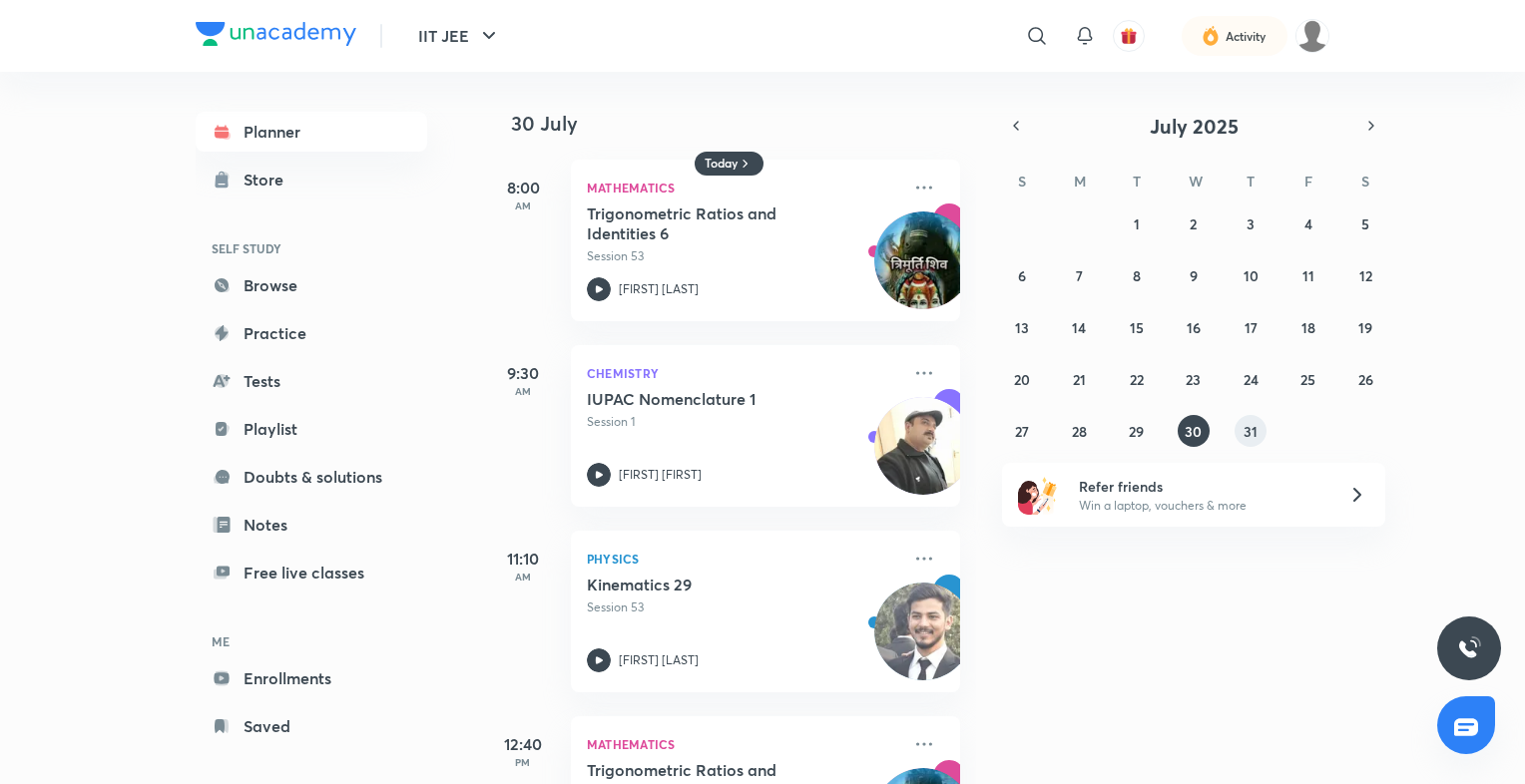 click on "31" at bounding box center (1251, 431) 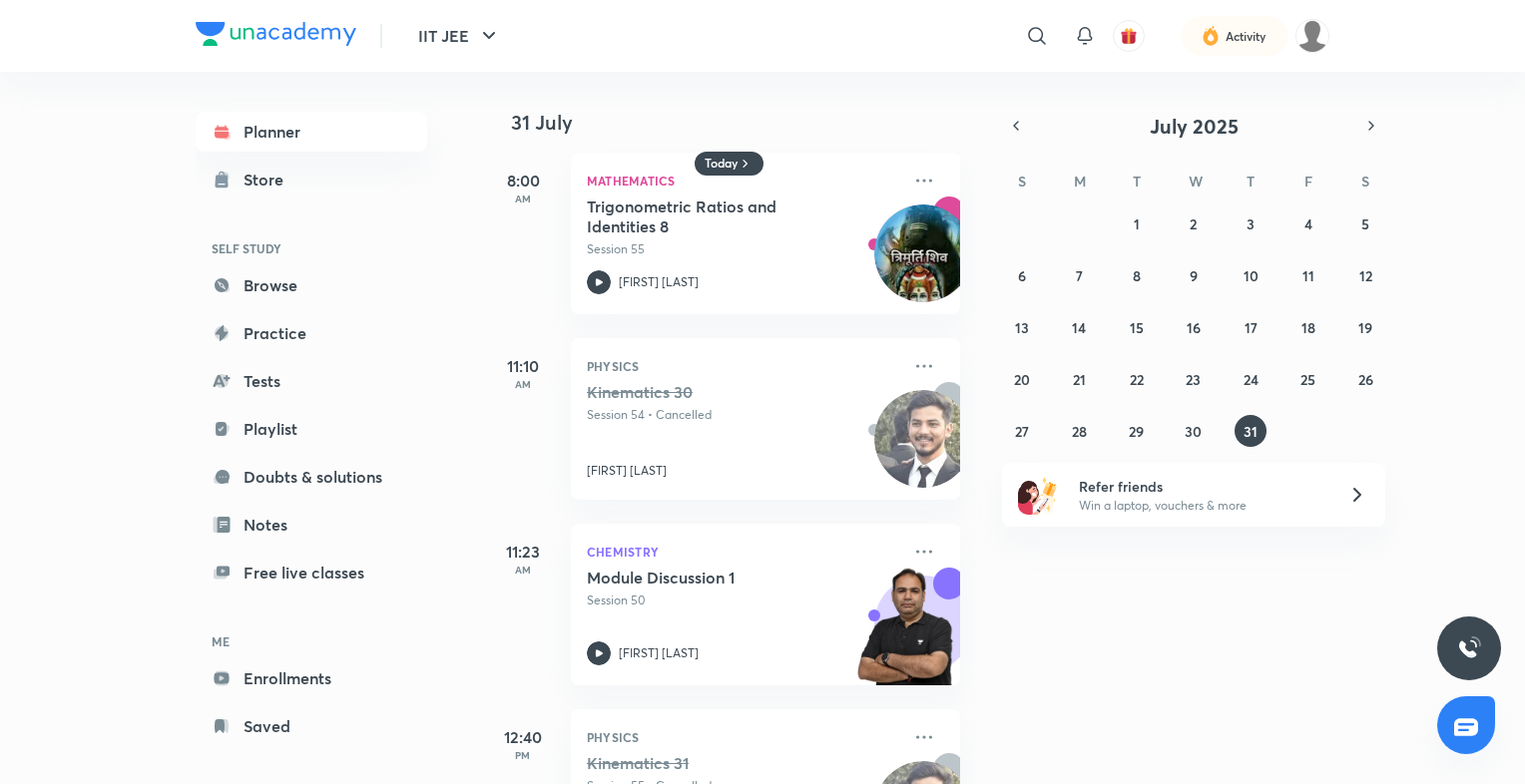 scroll, scrollTop: 0, scrollLeft: 0, axis: both 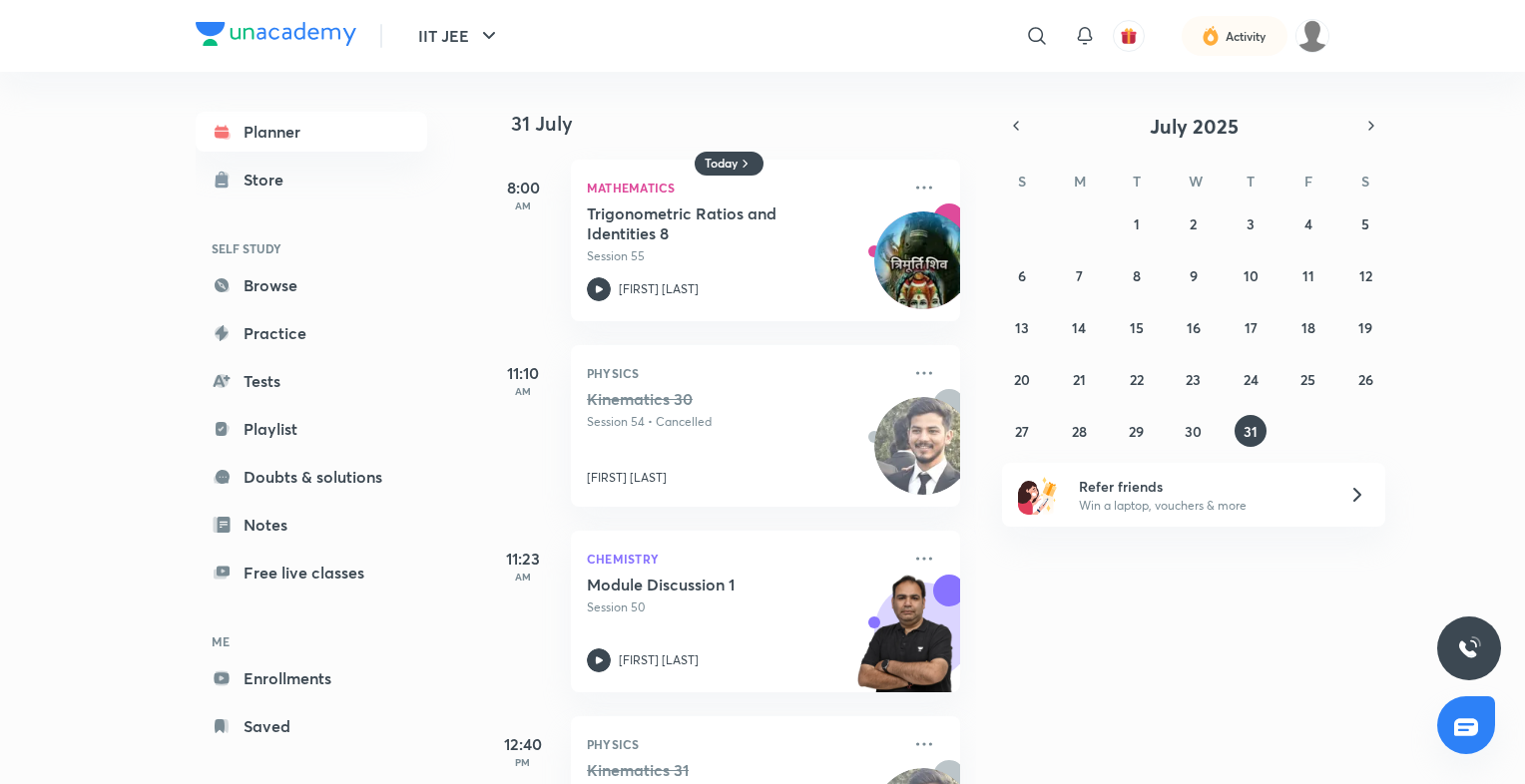 click on "31 [MONTH] 8:00 AM Mathematics Trigonometric Ratios and Identities 8 Session 55 [FIRST] [LAST] 11:10 AM Physics Kinematics 30 Session 54 • Cancelled [FIRST] [LAST] 11:23 AM Chemistry Module Discussion 1 Session 50 [FIRST] [LAST] 12:40 PM Physics Kinematics 31 Session 55 • Cancelled [FIRST] [LAST] 12:46 PM Mathematics Trigonometric Ratios and Identities 9 Session 56 [FIRST] [LAST]" at bounding box center [1002, 428] 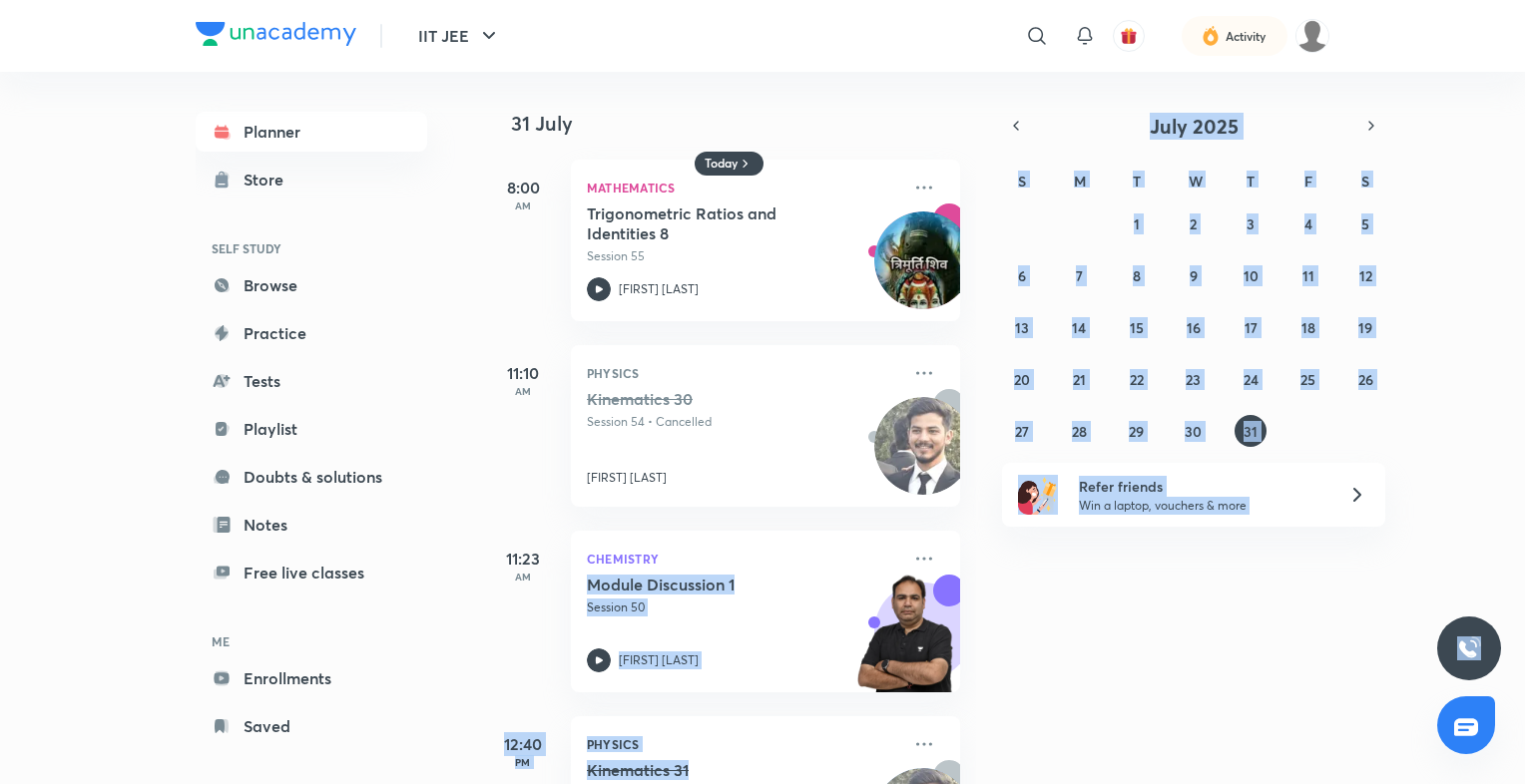 drag, startPoint x: 1466, startPoint y: 519, endPoint x: 1341, endPoint y: 493, distance: 127.67537 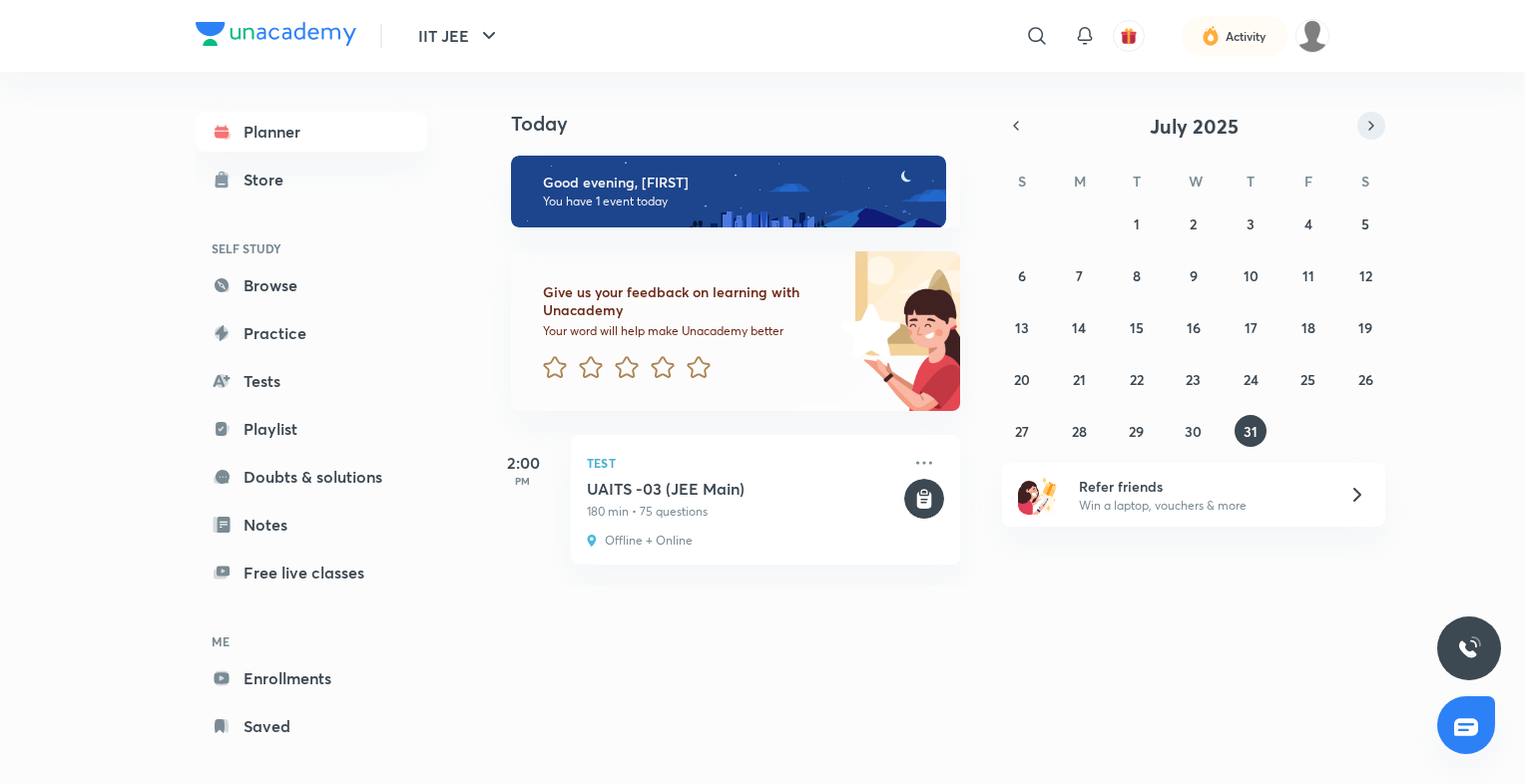 click 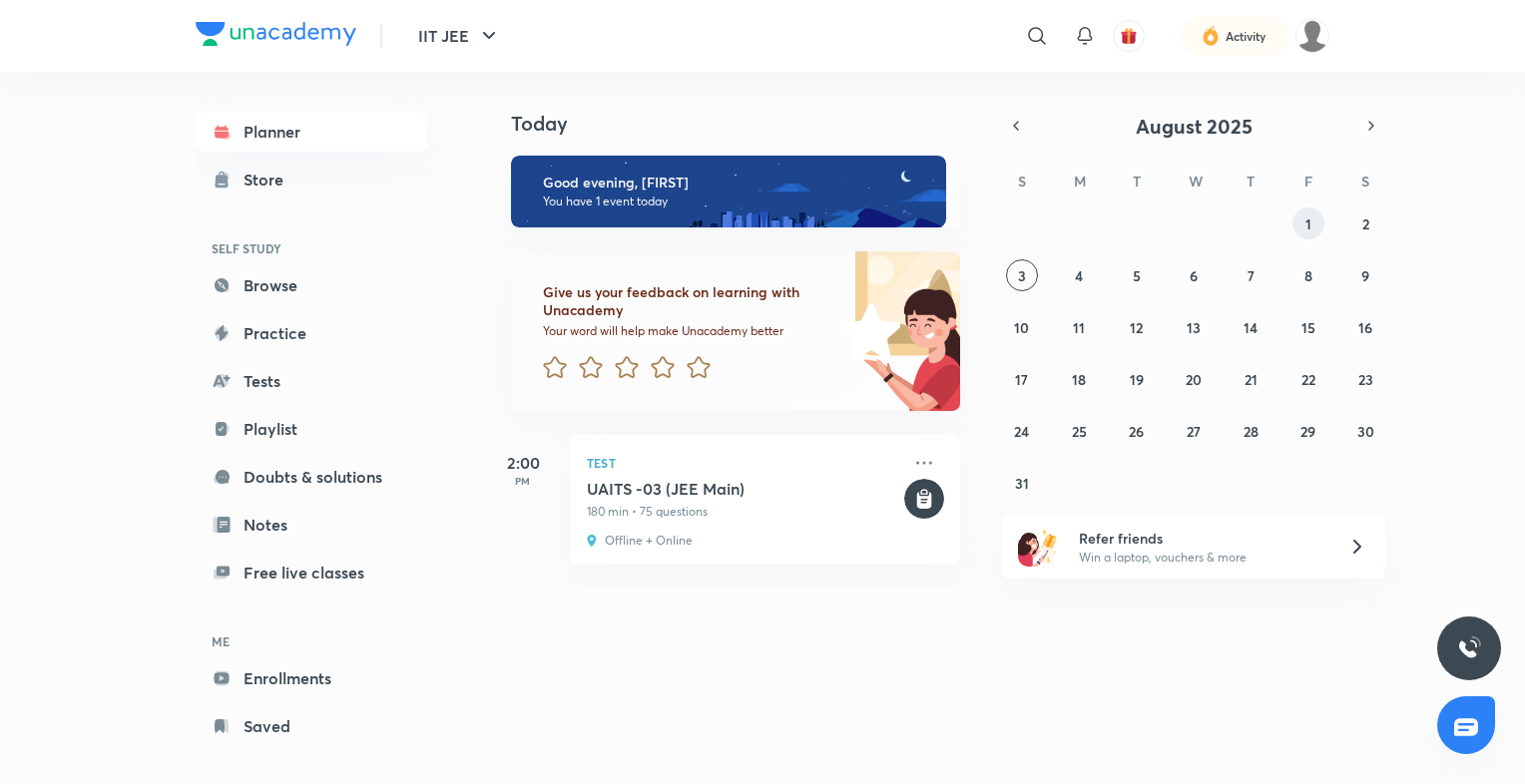 click on "1" at bounding box center (1308, 223) 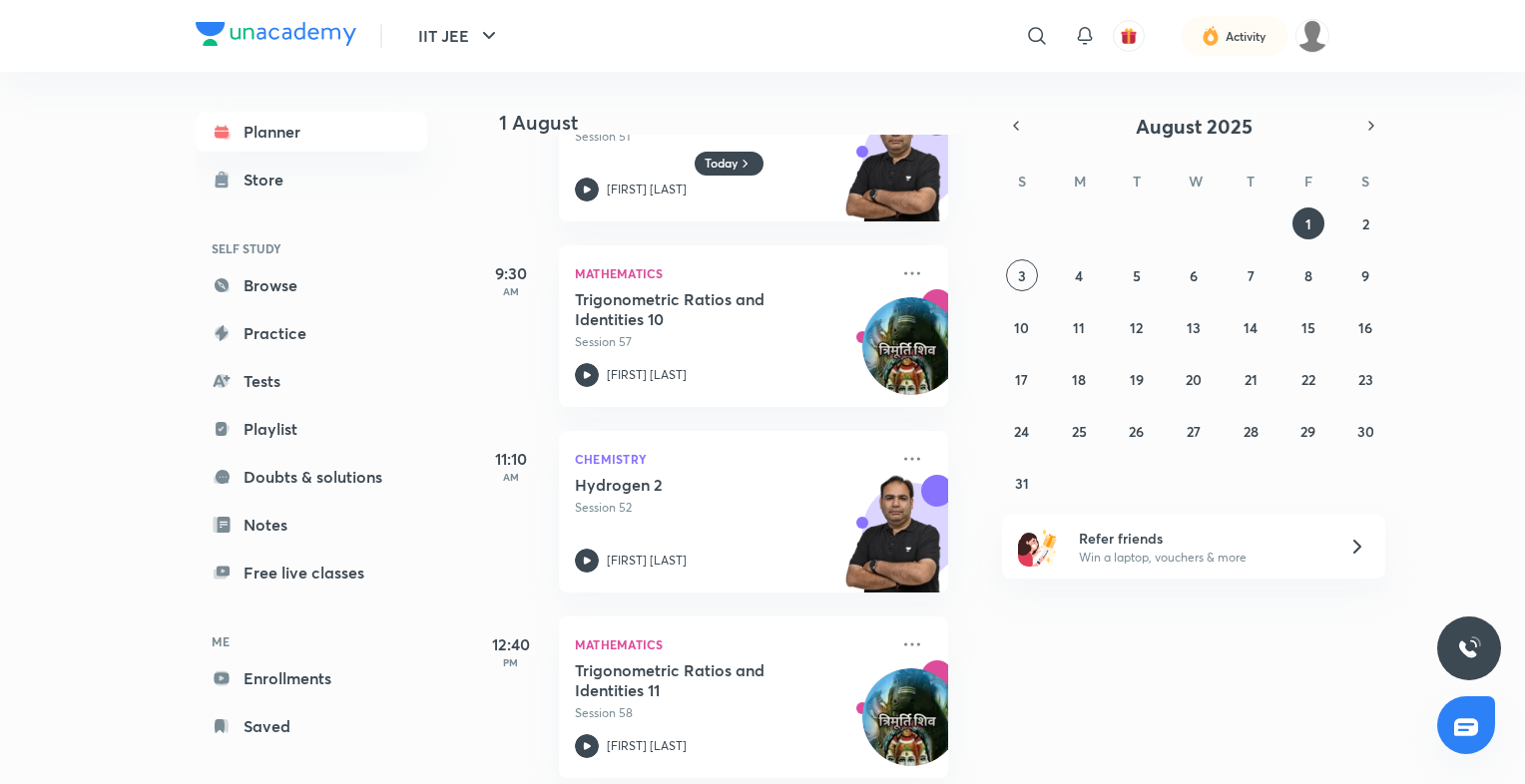 scroll, scrollTop: 125, scrollLeft: 12, axis: both 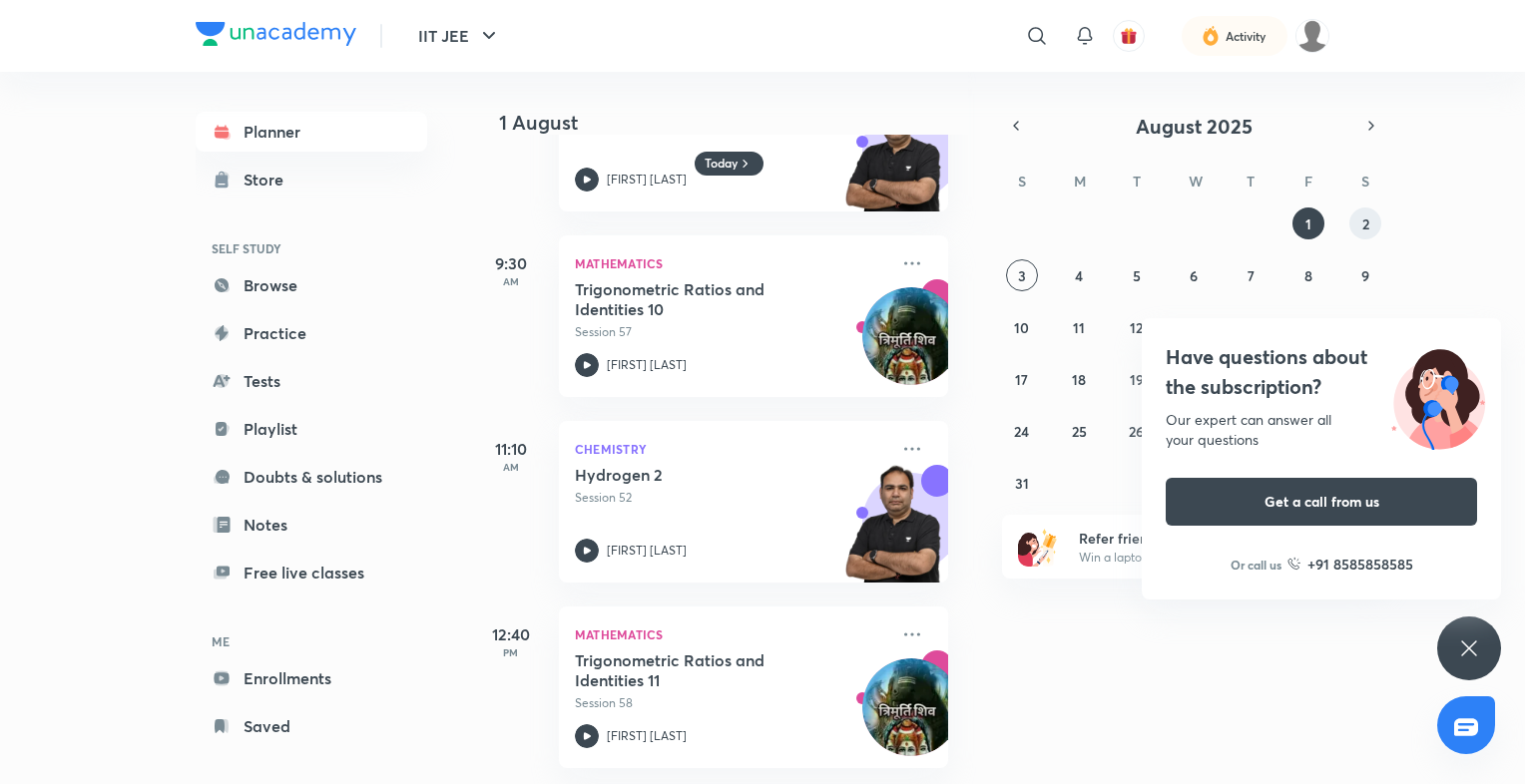 click on "2" at bounding box center [1365, 223] 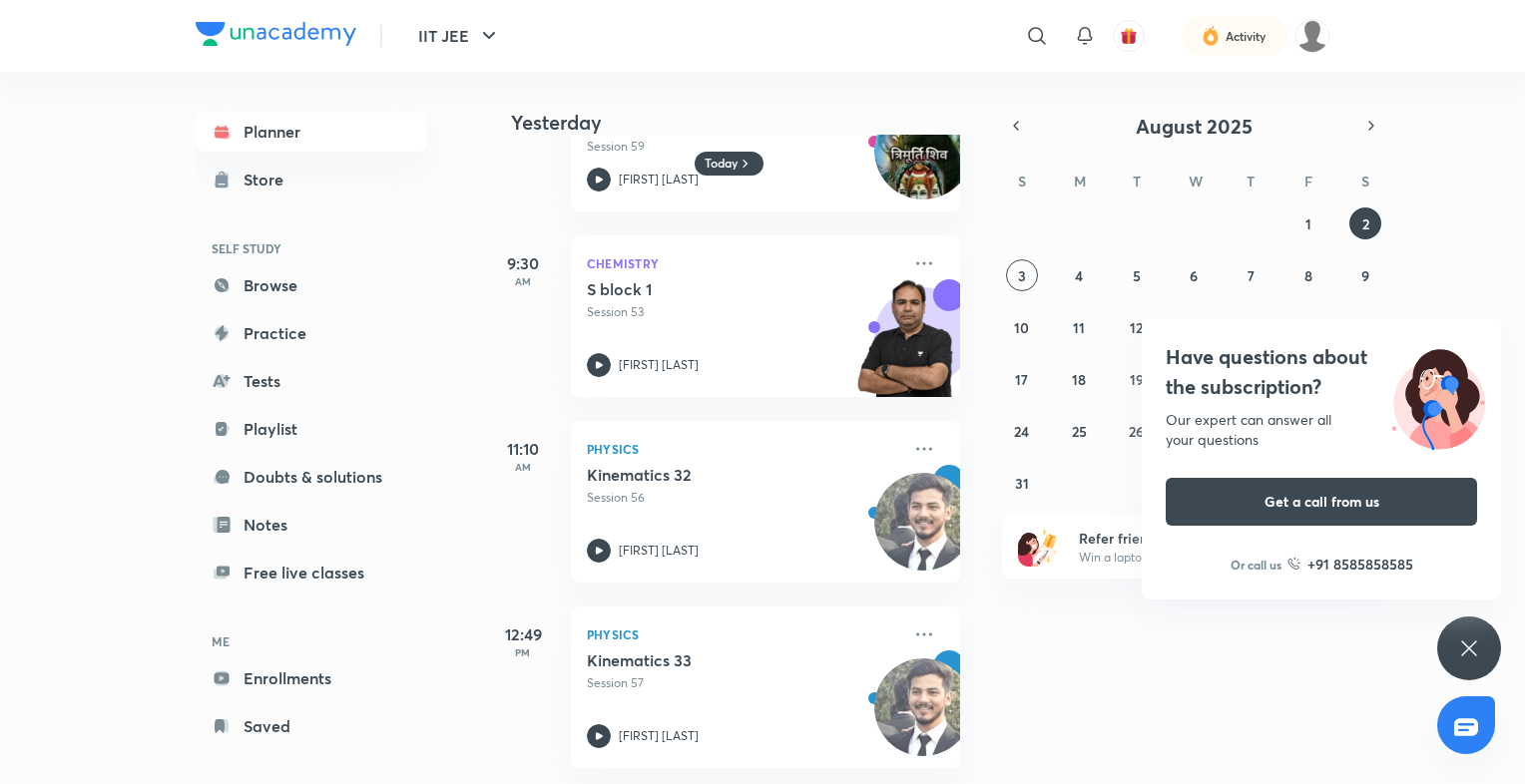 scroll, scrollTop: 0, scrollLeft: 0, axis: both 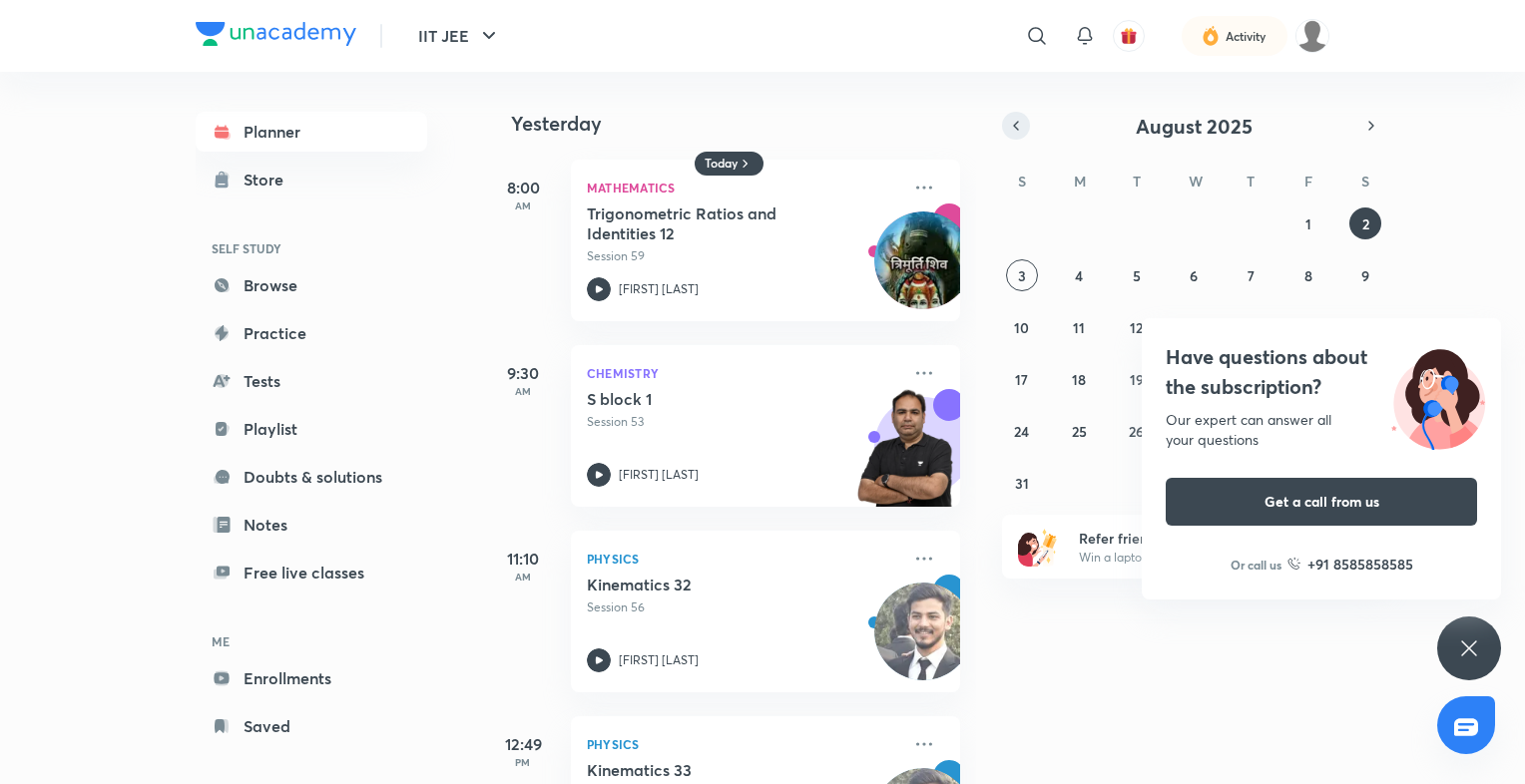 click 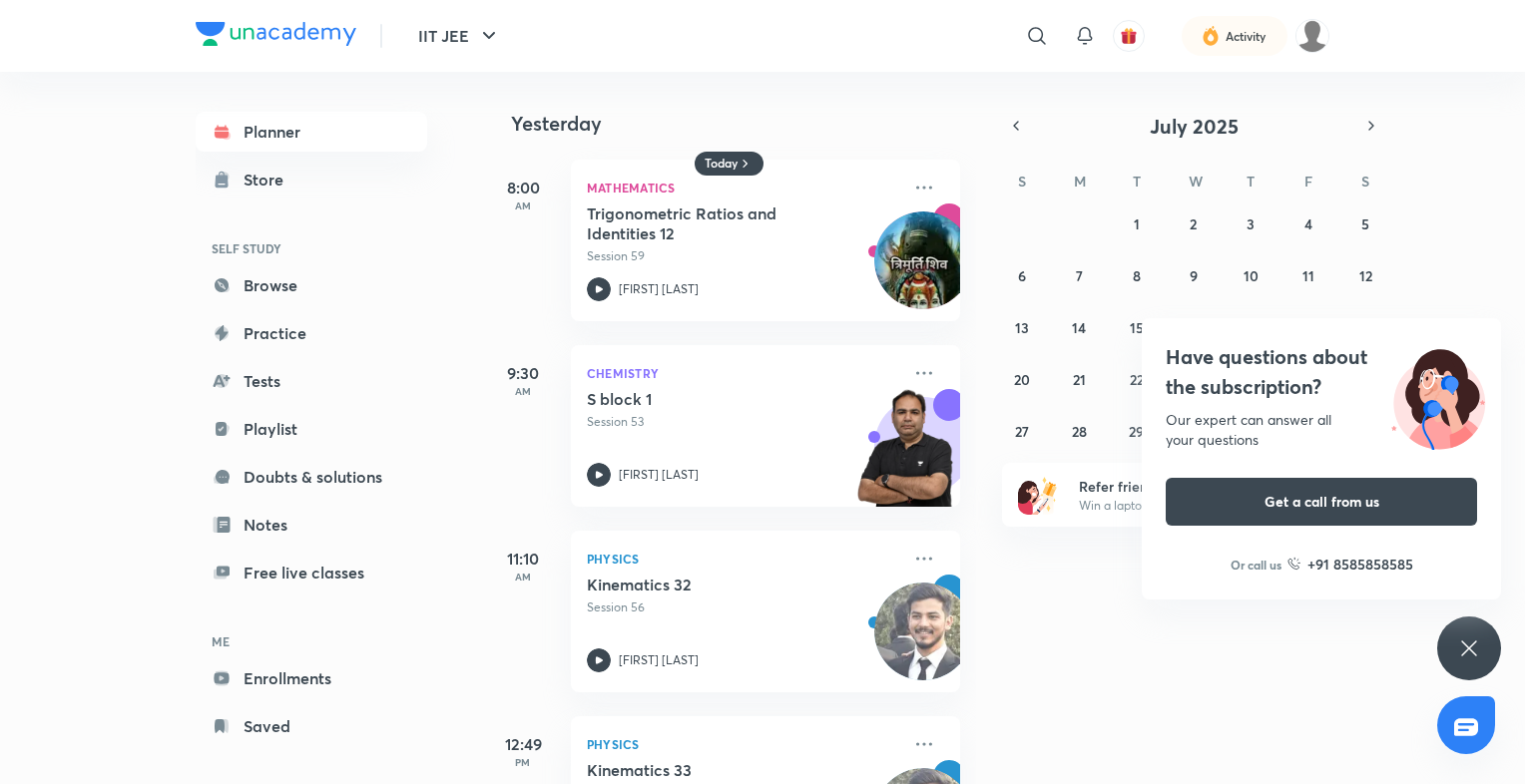 click 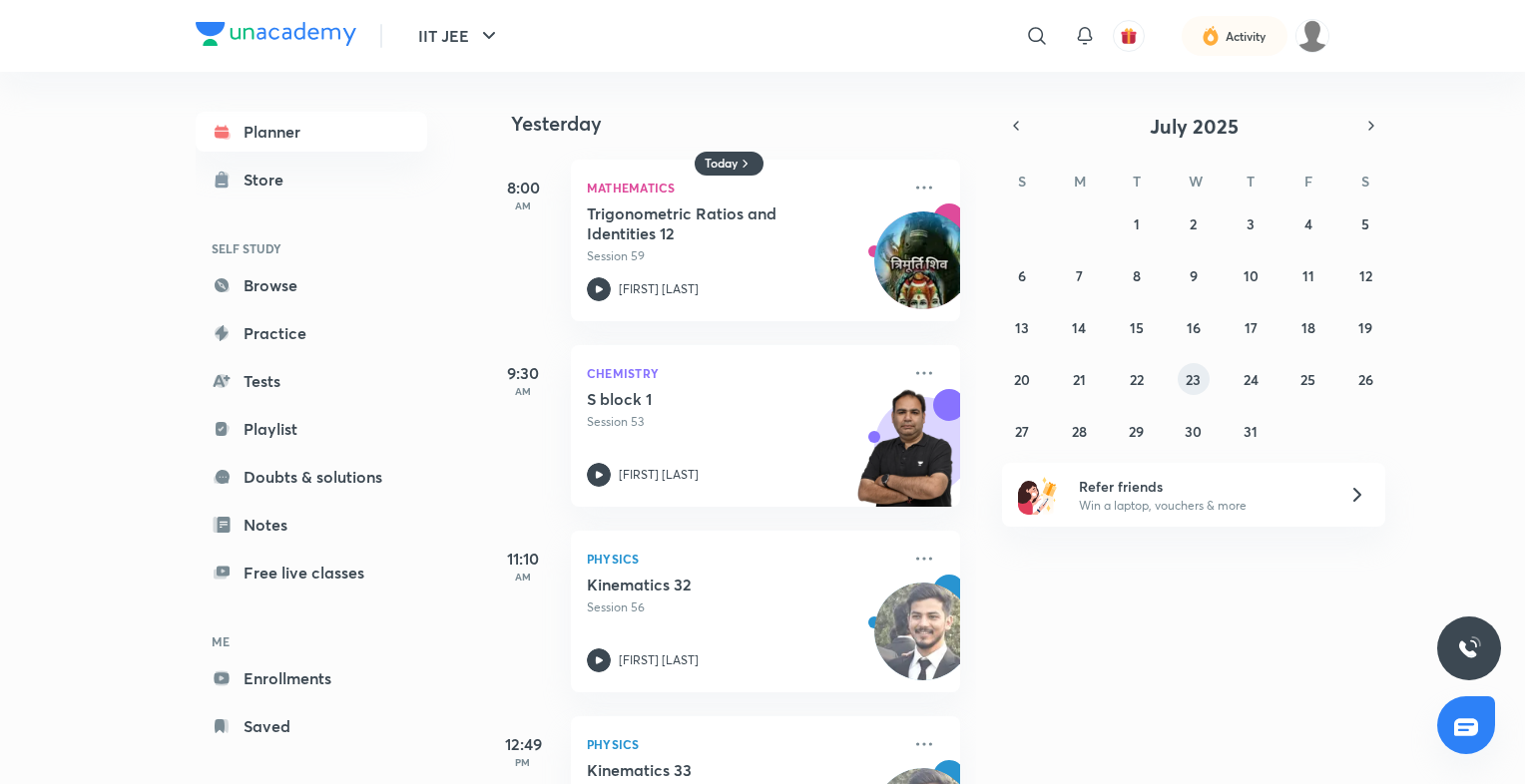 click on "23" at bounding box center (1193, 379) 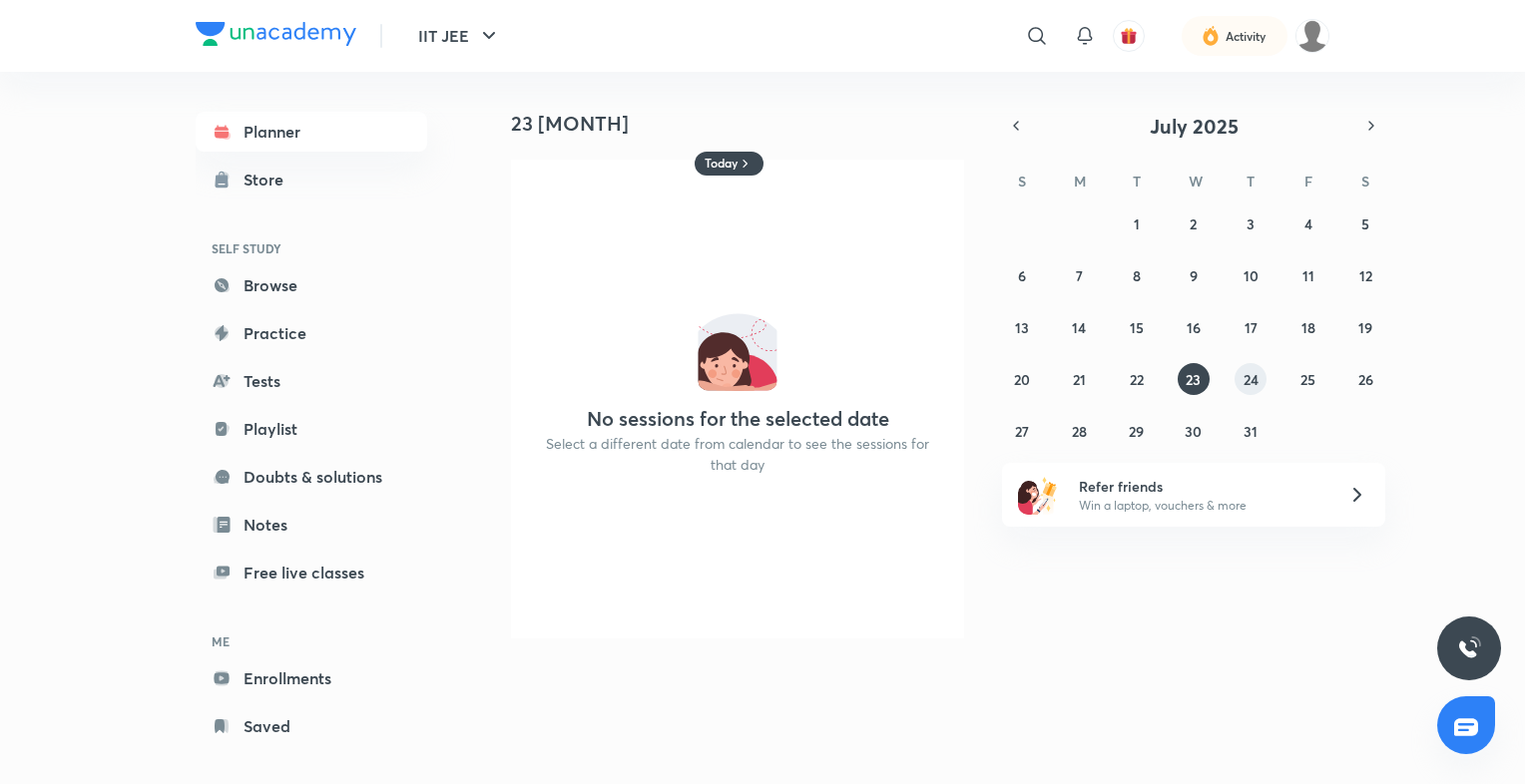 click on "24" at bounding box center [1251, 379] 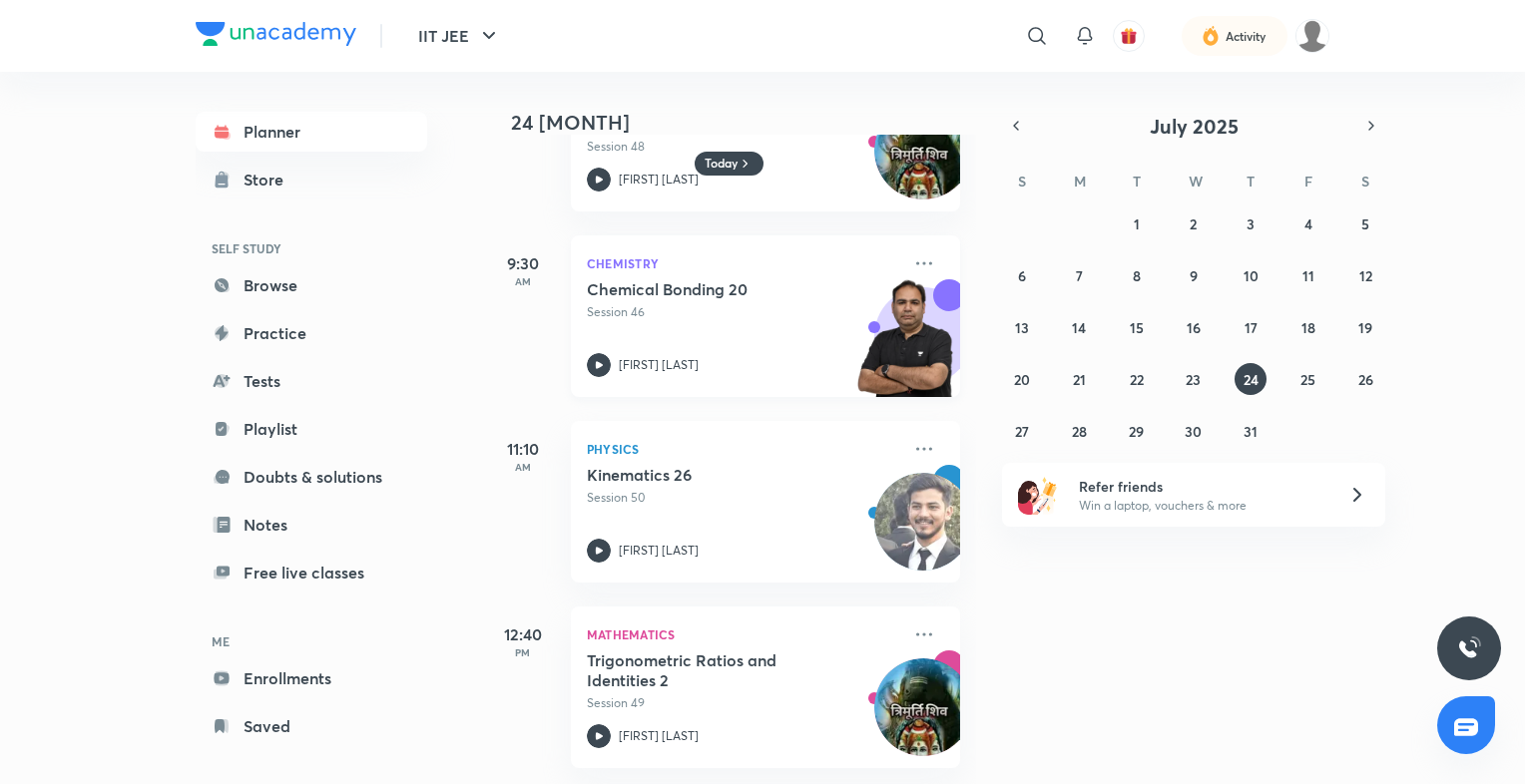 scroll, scrollTop: 0, scrollLeft: 0, axis: both 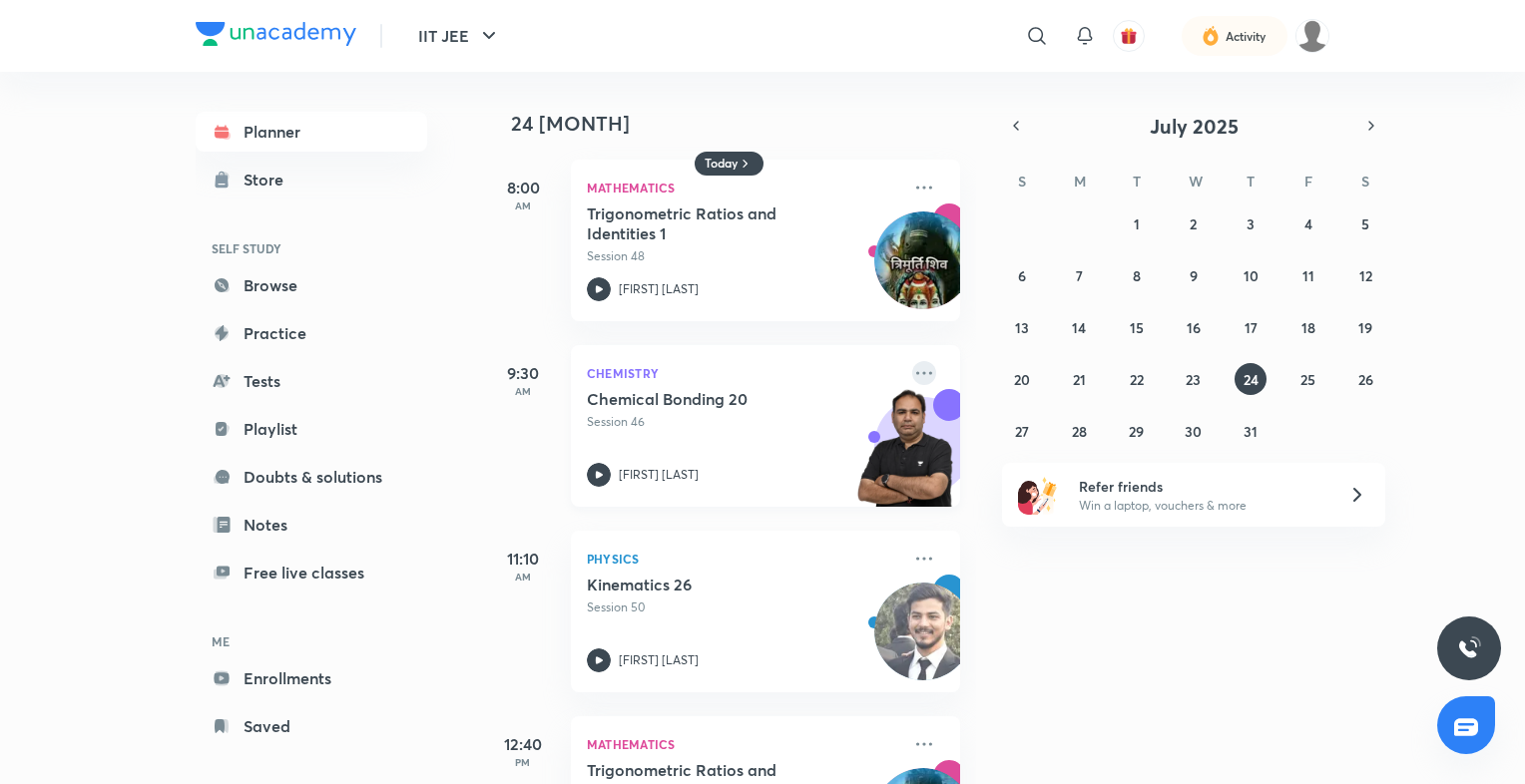 click 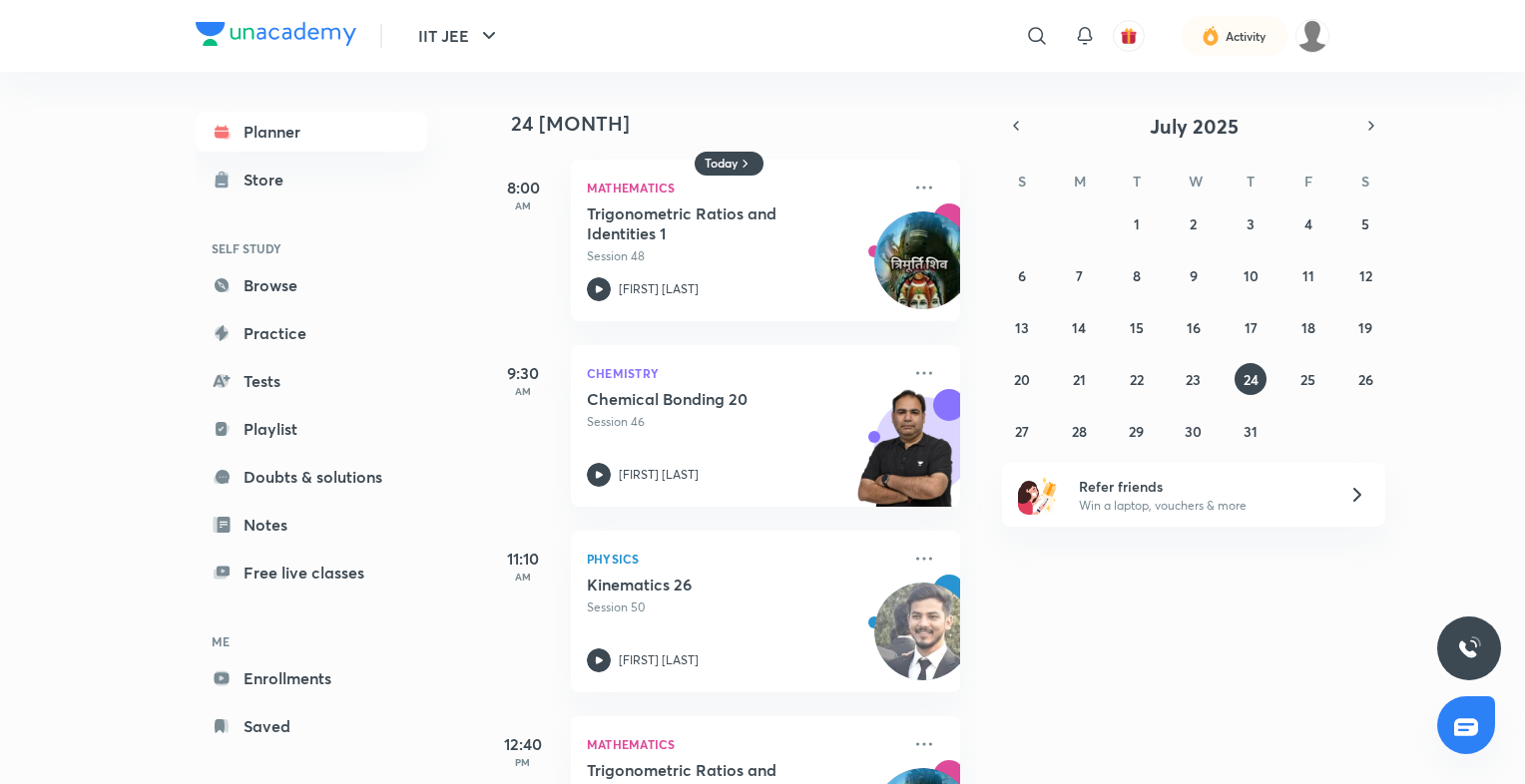 click on "24 [MONTH] 8:00 AM Mathematics Trigonometric Ratios and Identities 1 Session 48 [FIRST] [LAST] 9:30 AM Chemistry Chemical Bonding 20 Session 46 [FIRST] [LAST] 11:10 AM Physics Kinematics 26 Session 50 [FIRST] [LAST] 12:40 PM Mathematics Trigonometric Ratios and Identities 2 Session 49 [FIRST] [LAST]" at bounding box center [1002, 428] 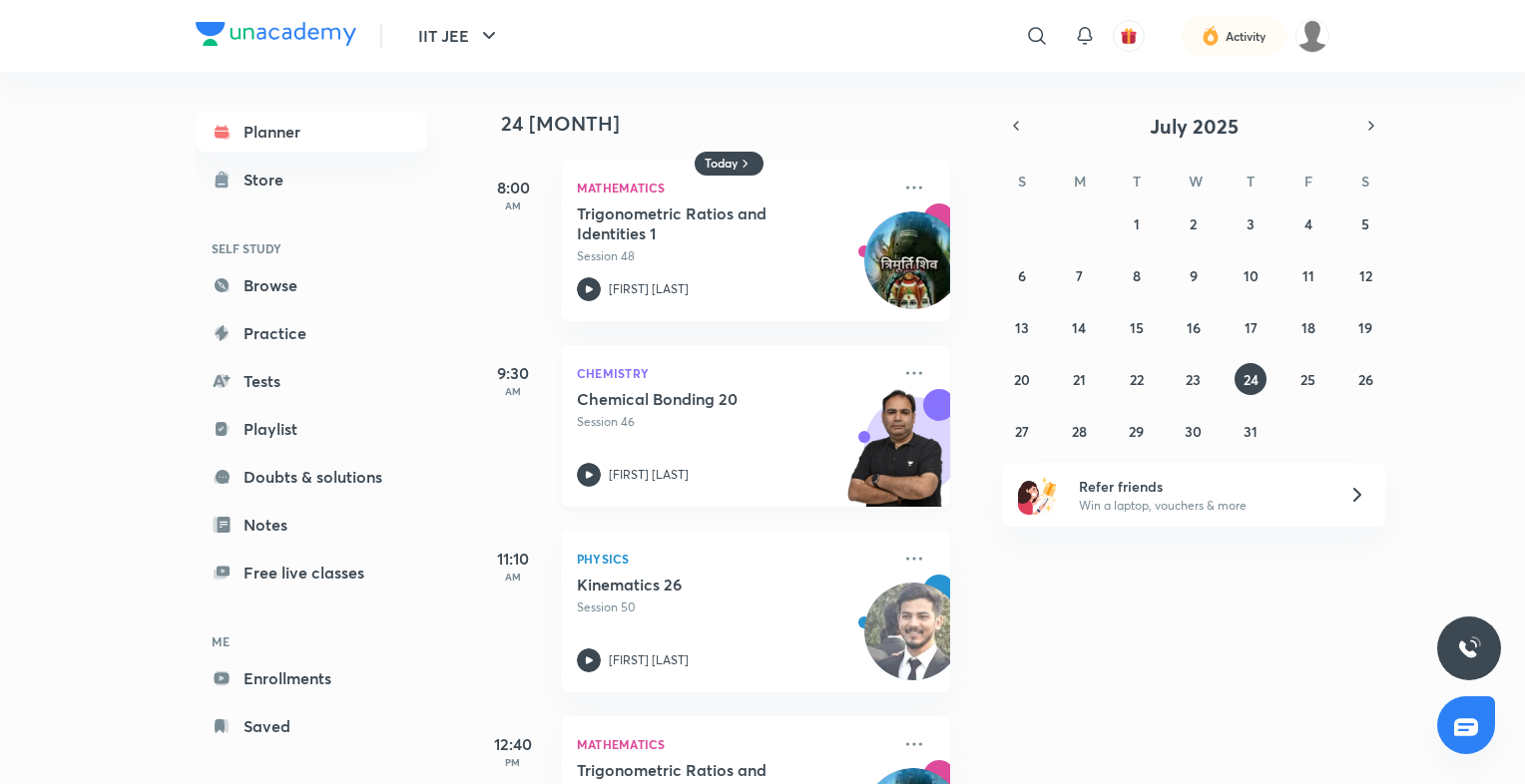 scroll, scrollTop: 0, scrollLeft: 8, axis: horizontal 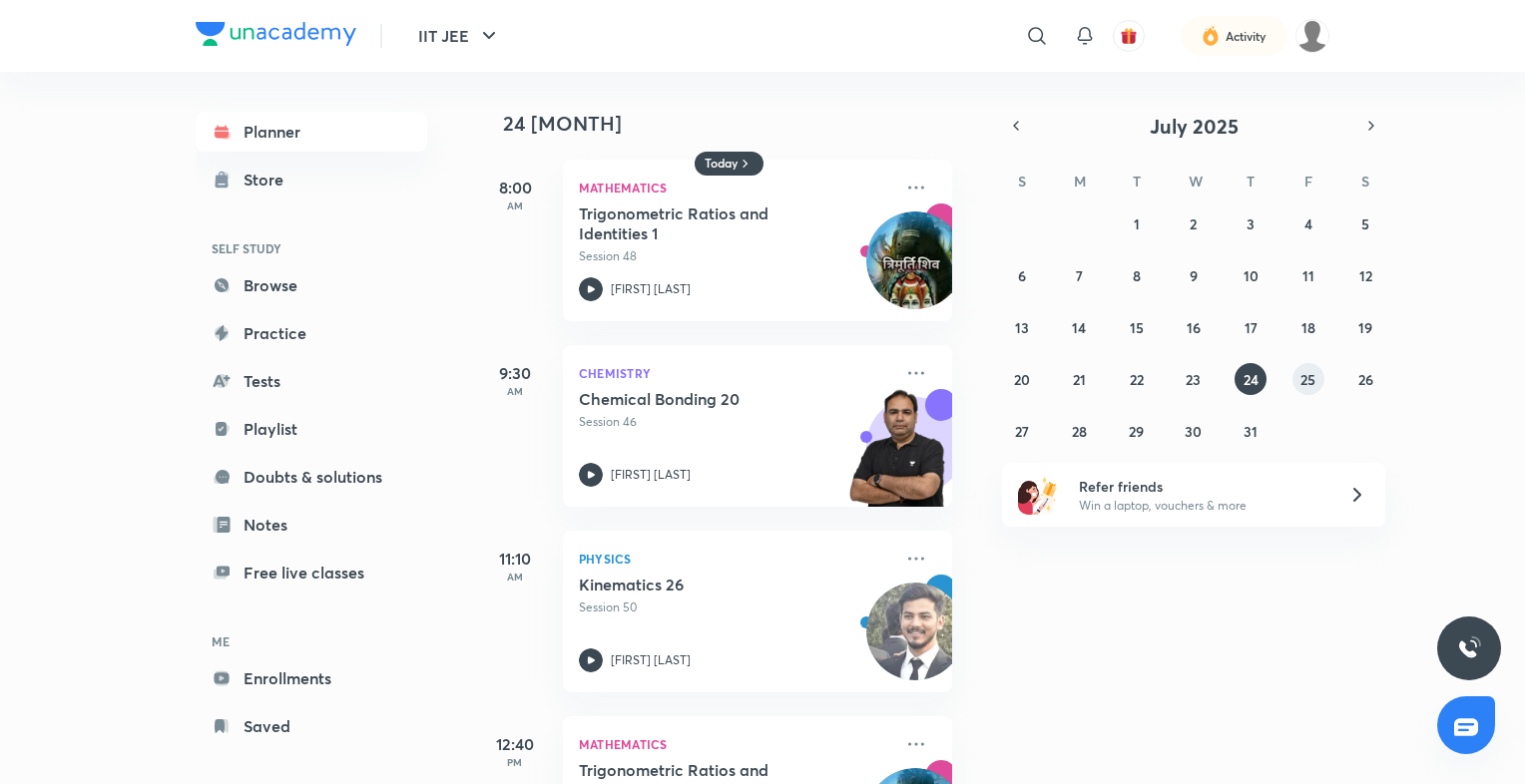 click on "25" at bounding box center (1307, 379) 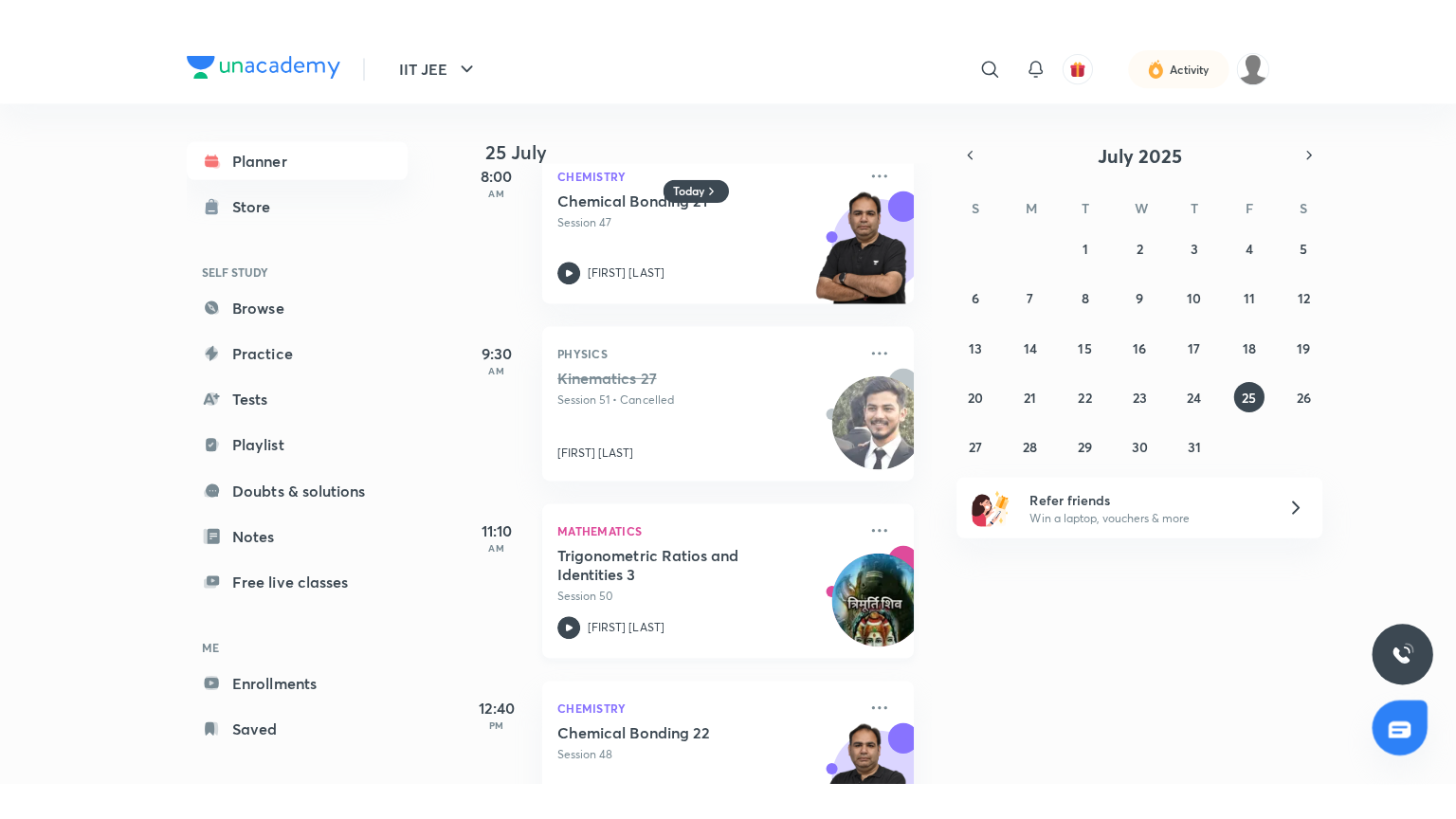 scroll, scrollTop: 0, scrollLeft: 3, axis: horizontal 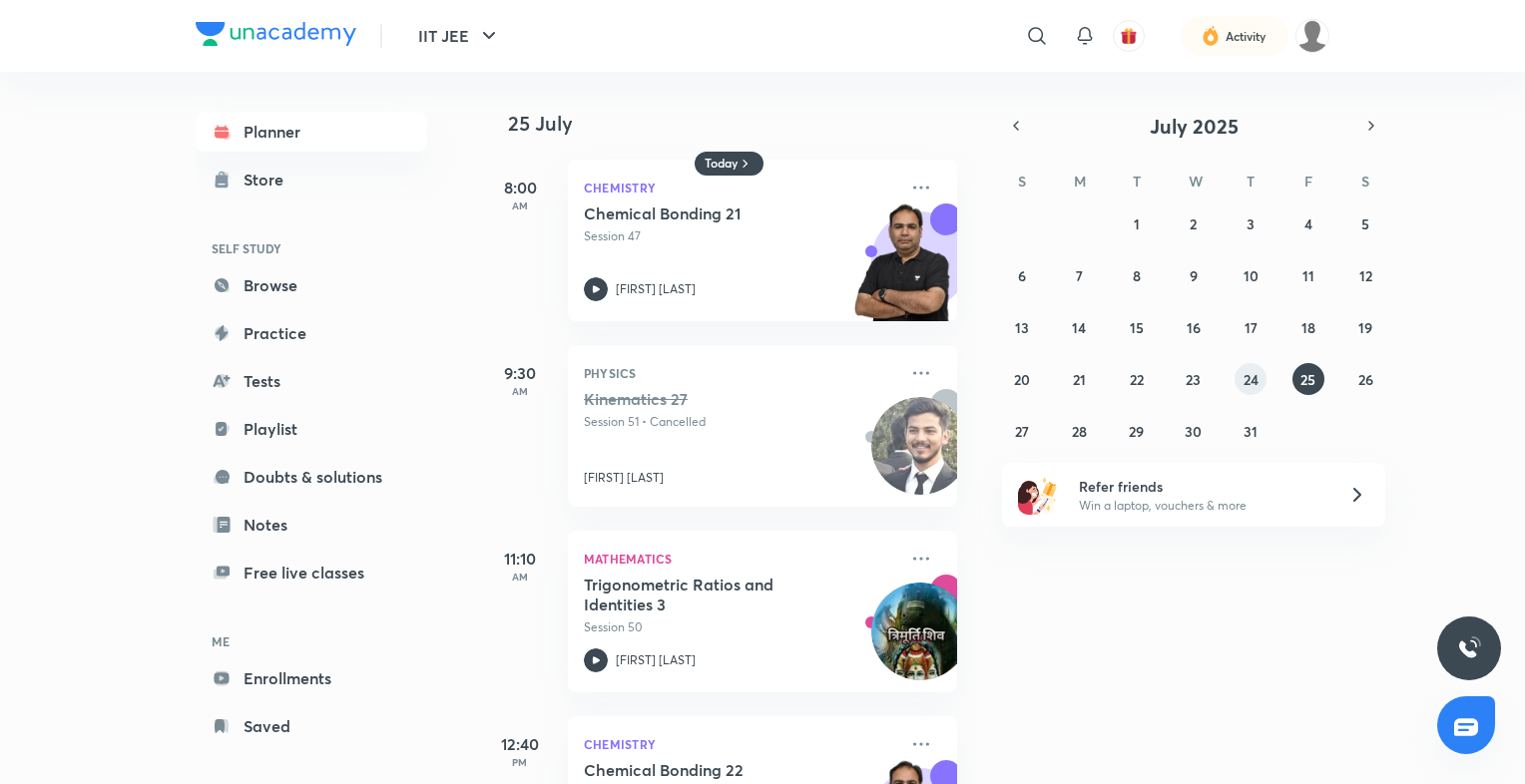click on "24" at bounding box center (1251, 379) 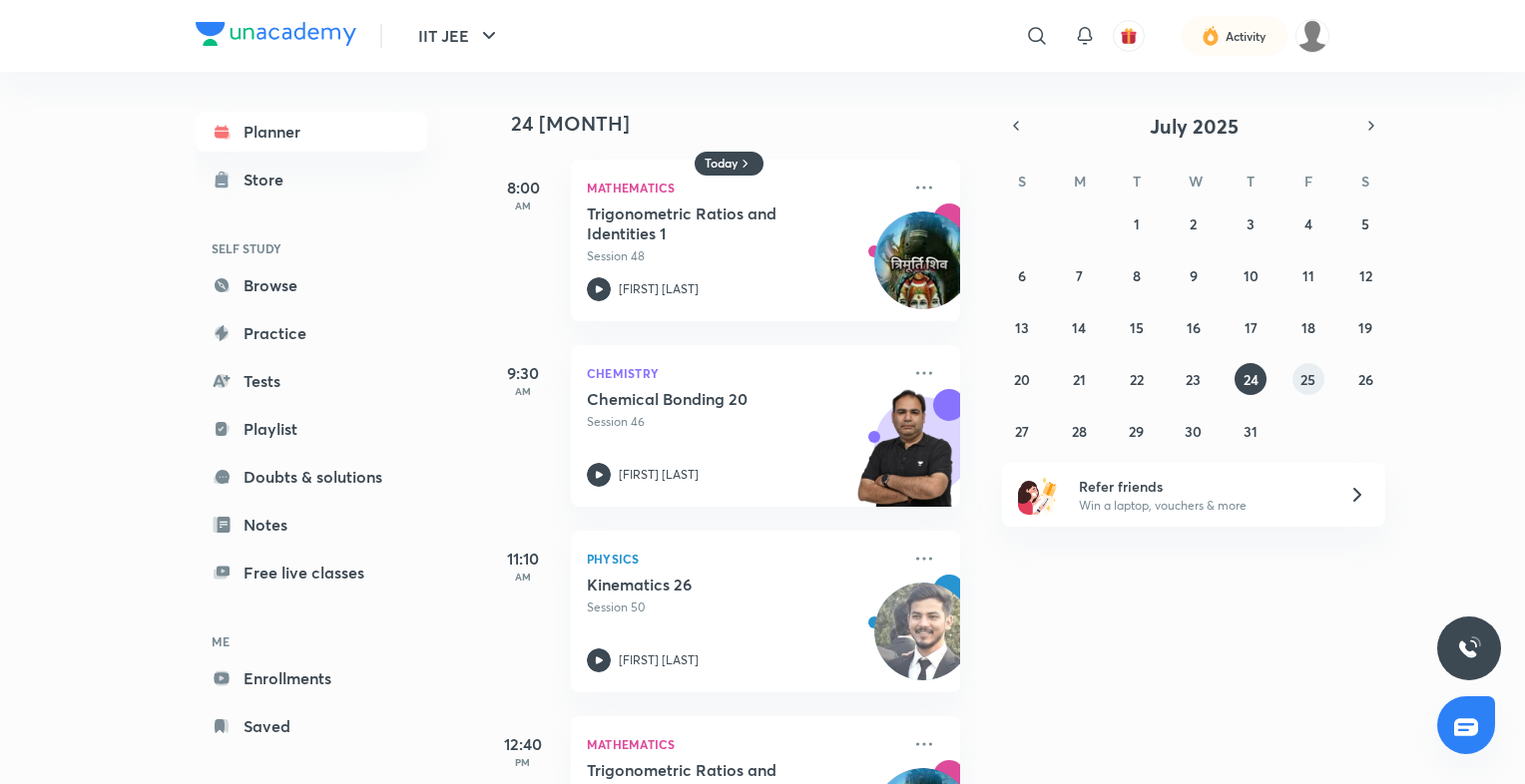 click on "25" at bounding box center (1307, 379) 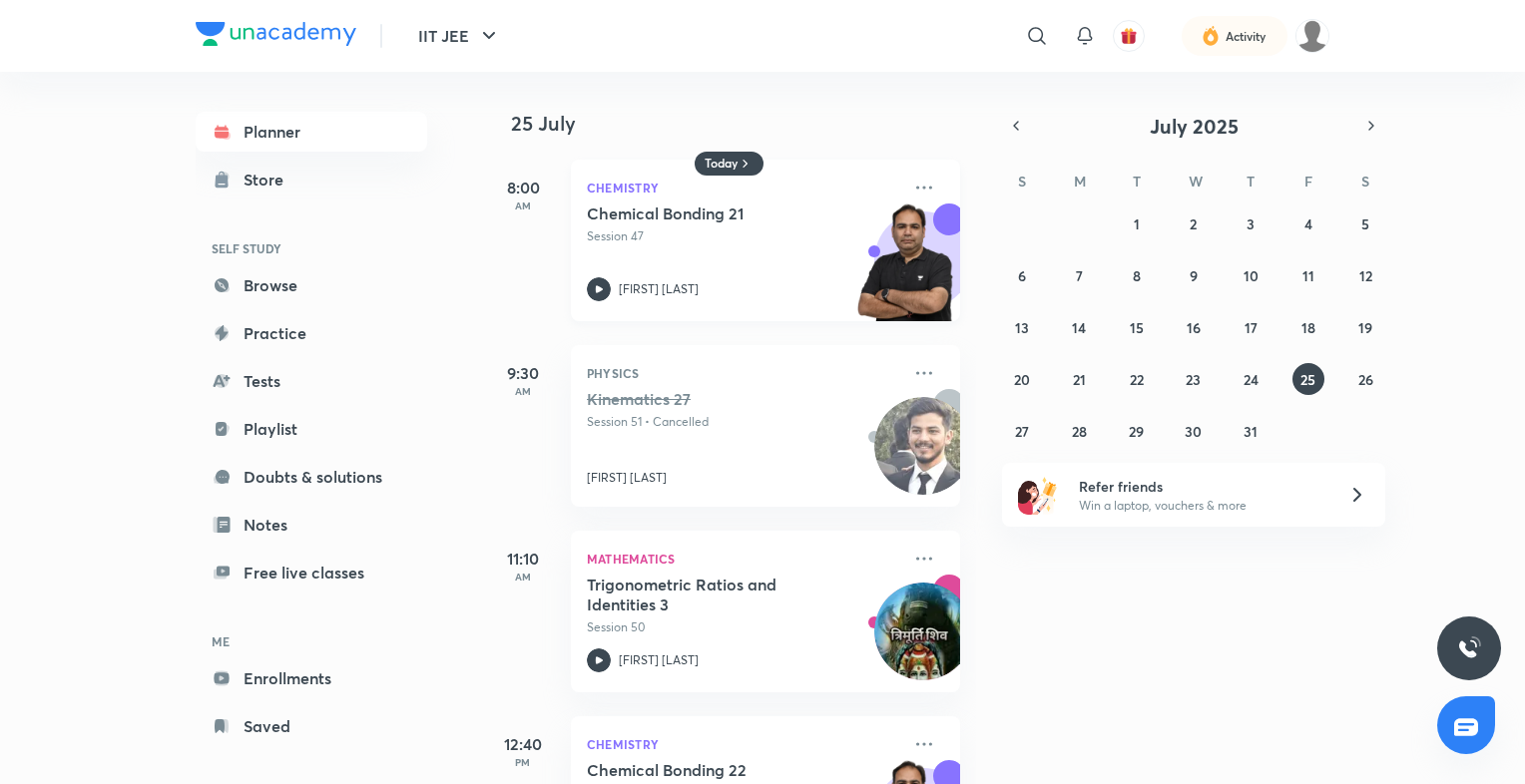 click on "Chemical Bonding 21 Session 47 [FIRST] [LAST]" at bounding box center (744, 252) 